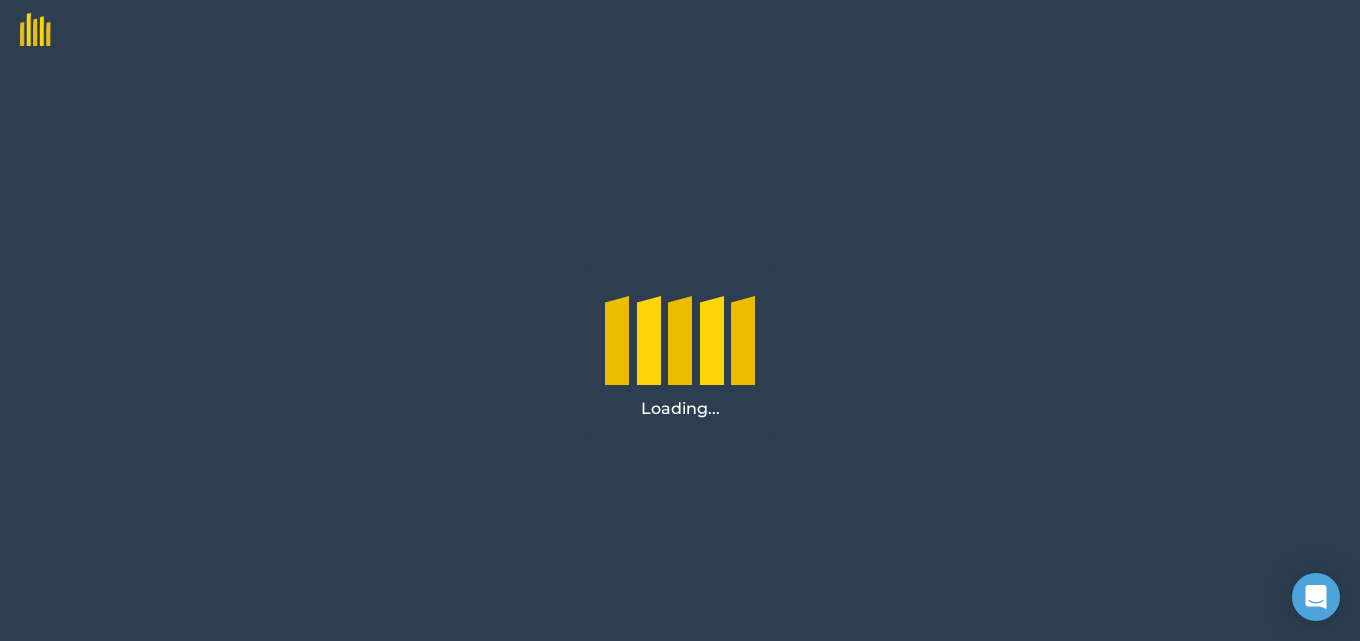 scroll, scrollTop: 0, scrollLeft: 0, axis: both 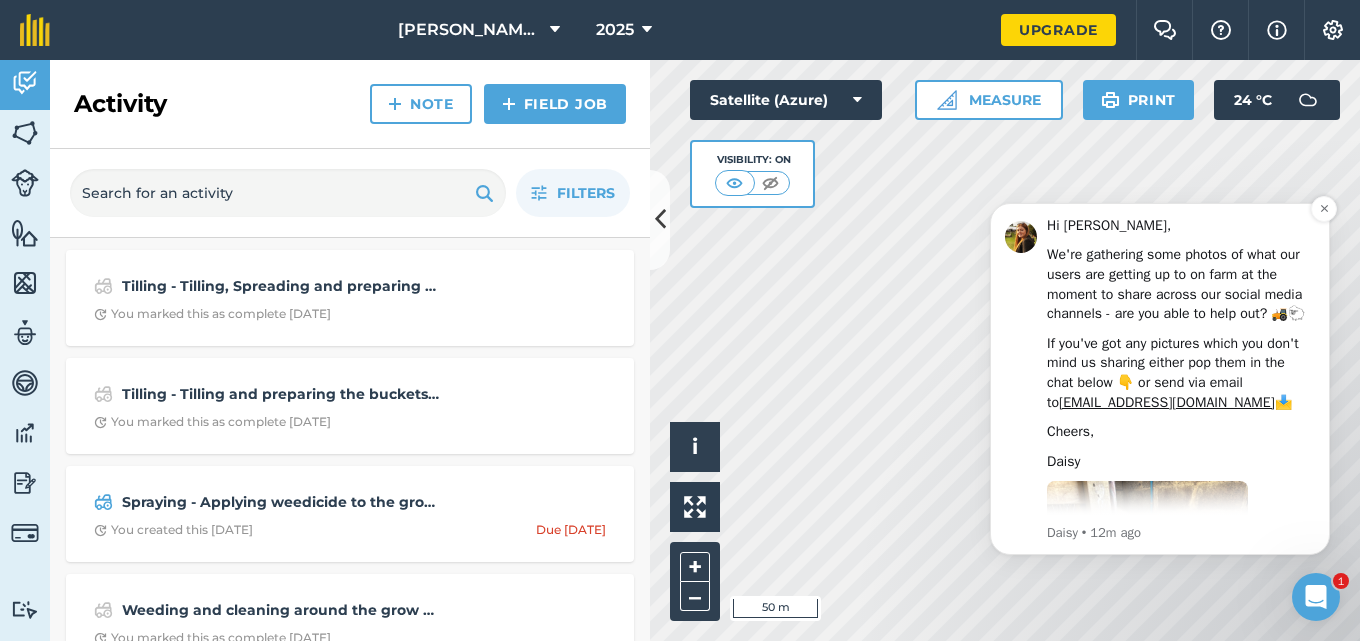 click on "Hi [PERSON_NAME],   We're gathering some photos of what our users are getting up to on farm at the moment to share across our social media channels - are you able to help out? 🚜🐑   If you've got any pictures which you don't mind us sharing either pop them in the chat below 👇 or send via email to  [EMAIL_ADDRESS][DOMAIN_NAME]  📩   Cheers,  [PERSON_NAME]      [PERSON_NAME] • 12m ago" at bounding box center (1181, 379) 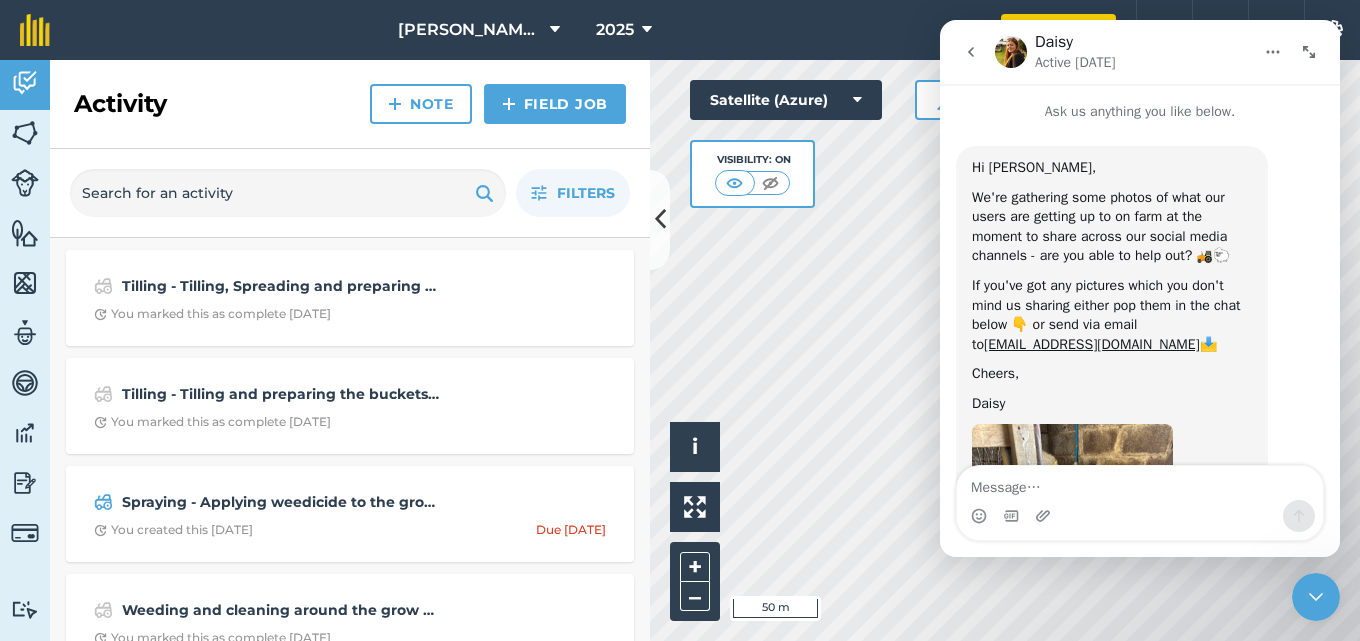 scroll, scrollTop: 0, scrollLeft: 0, axis: both 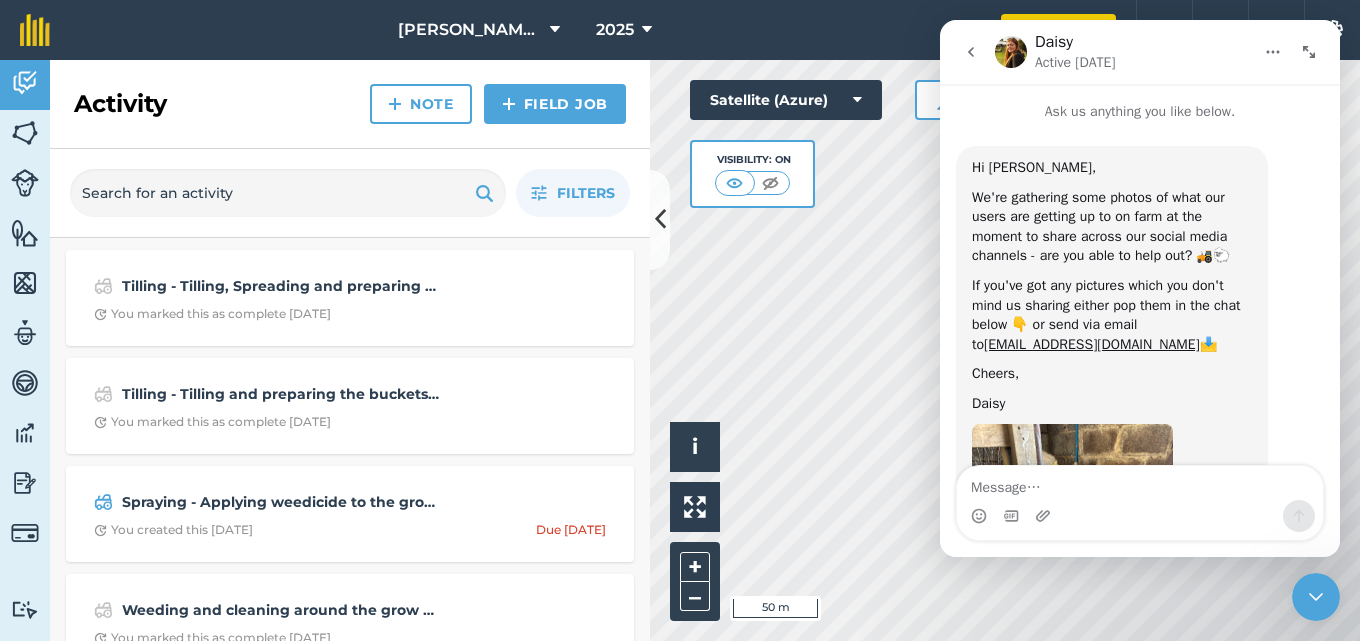 click 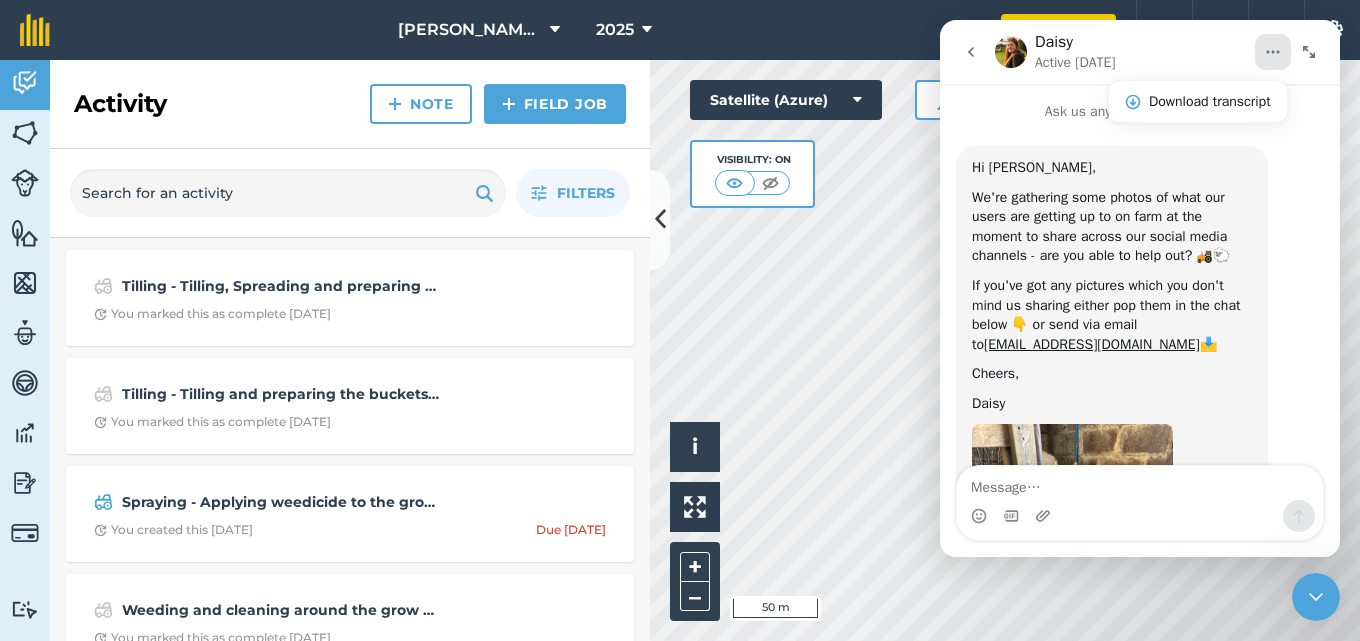 click 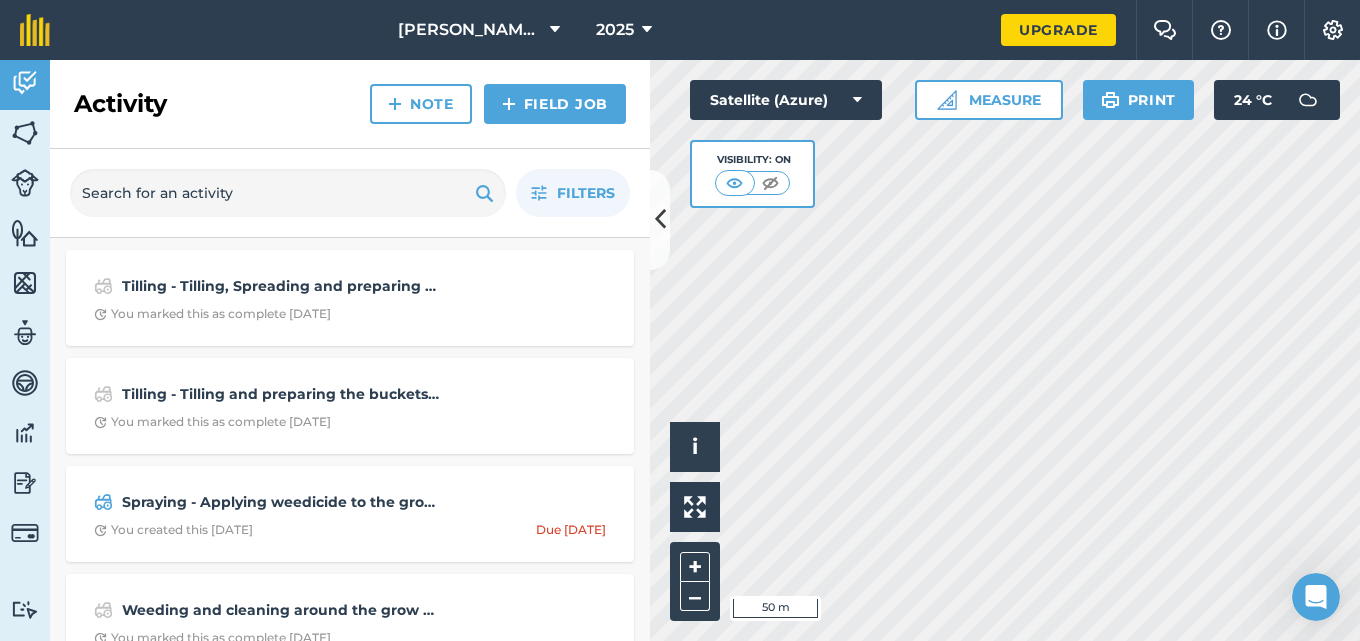 scroll, scrollTop: 0, scrollLeft: 0, axis: both 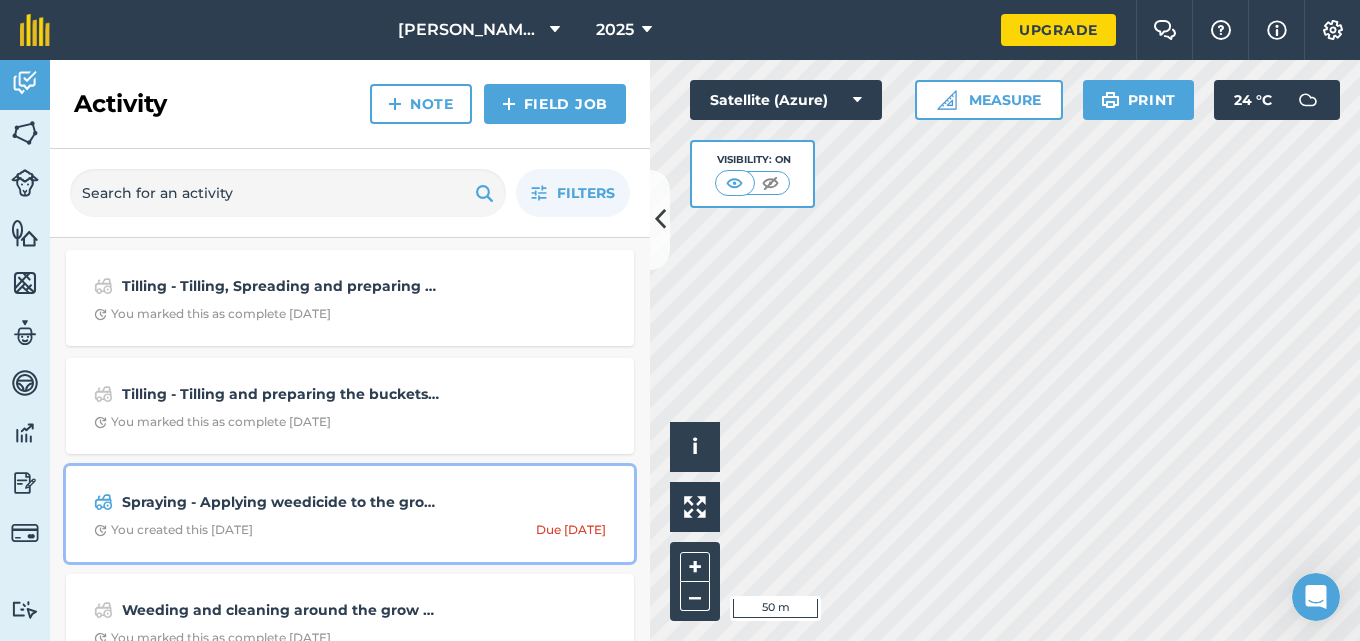 click on "You created this [DATE]" at bounding box center (173, 530) 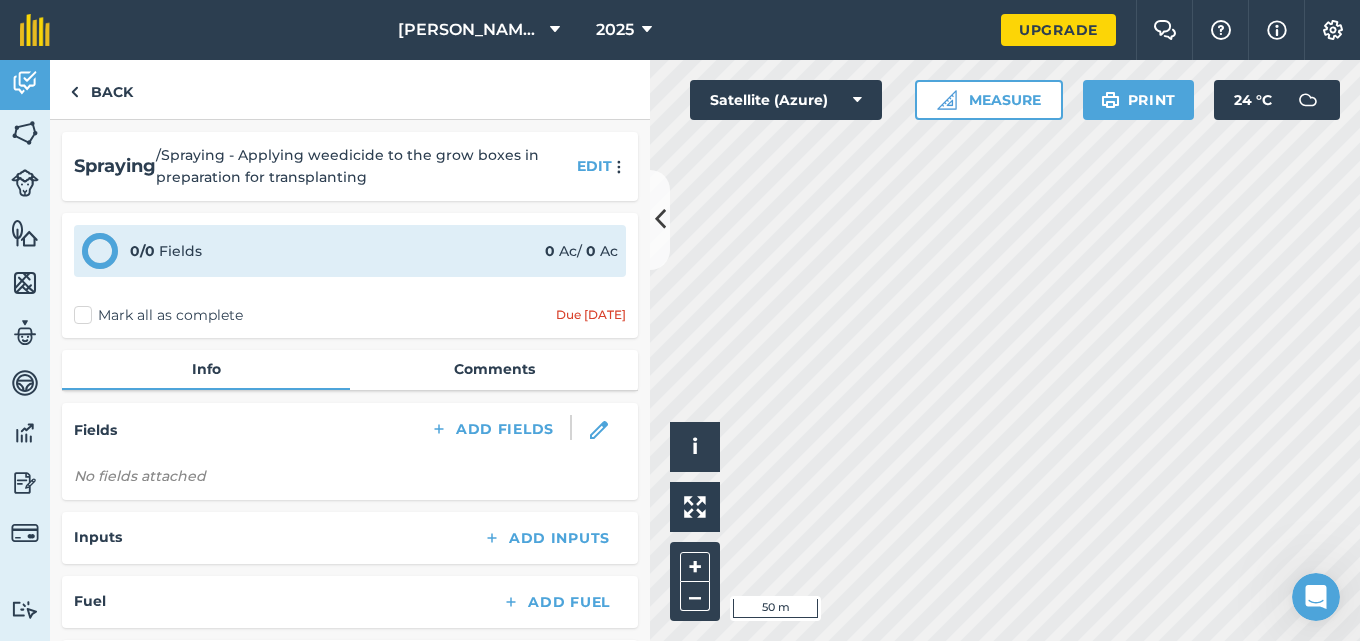 click on "Mark all as complete" at bounding box center [158, 315] 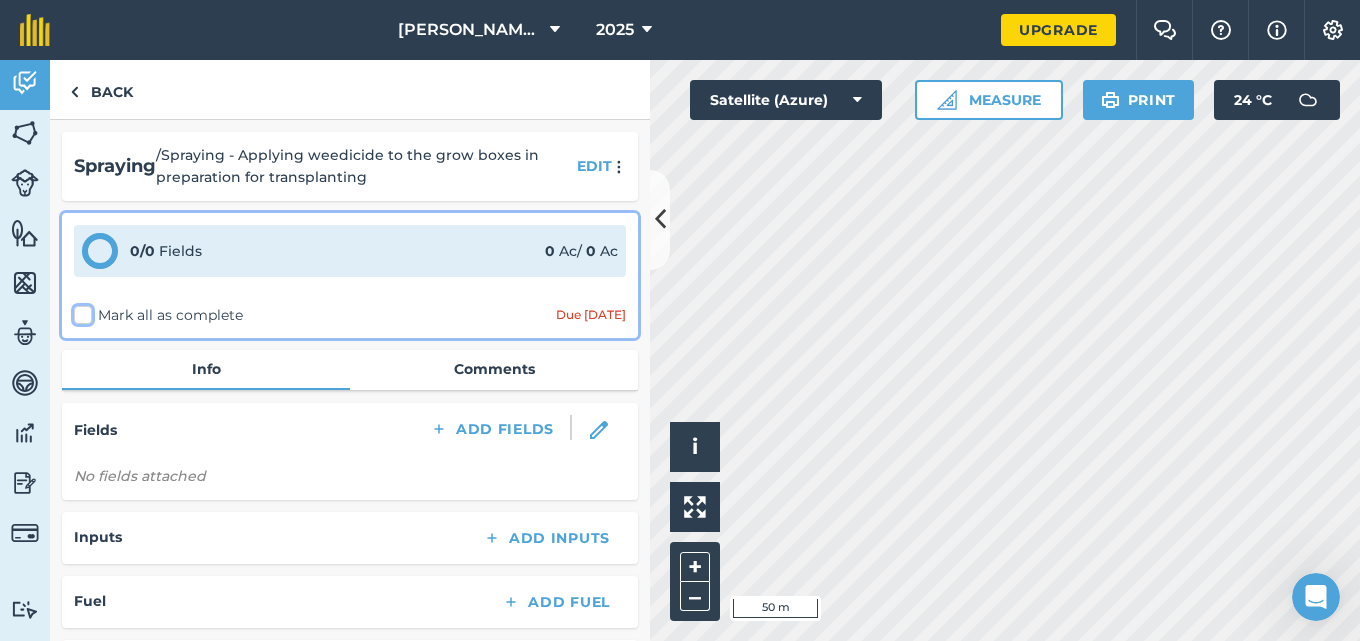 click on "Mark all as complete" at bounding box center [80, 311] 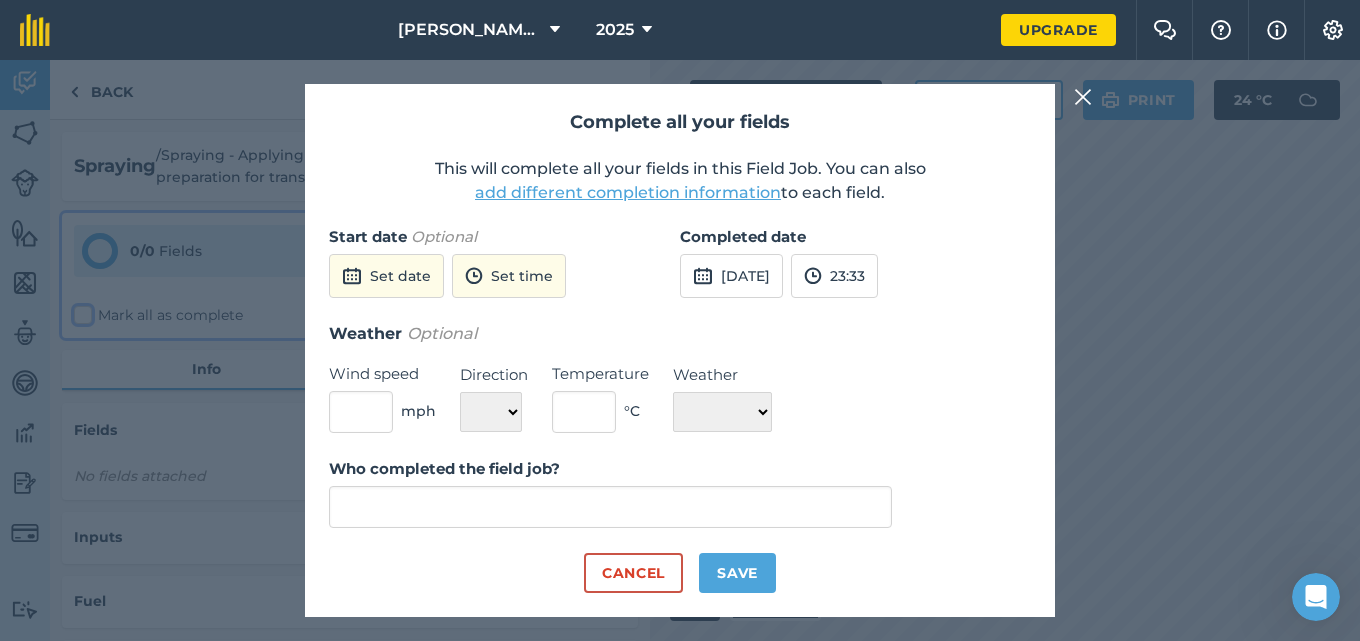 type on "[PERSON_NAME]" 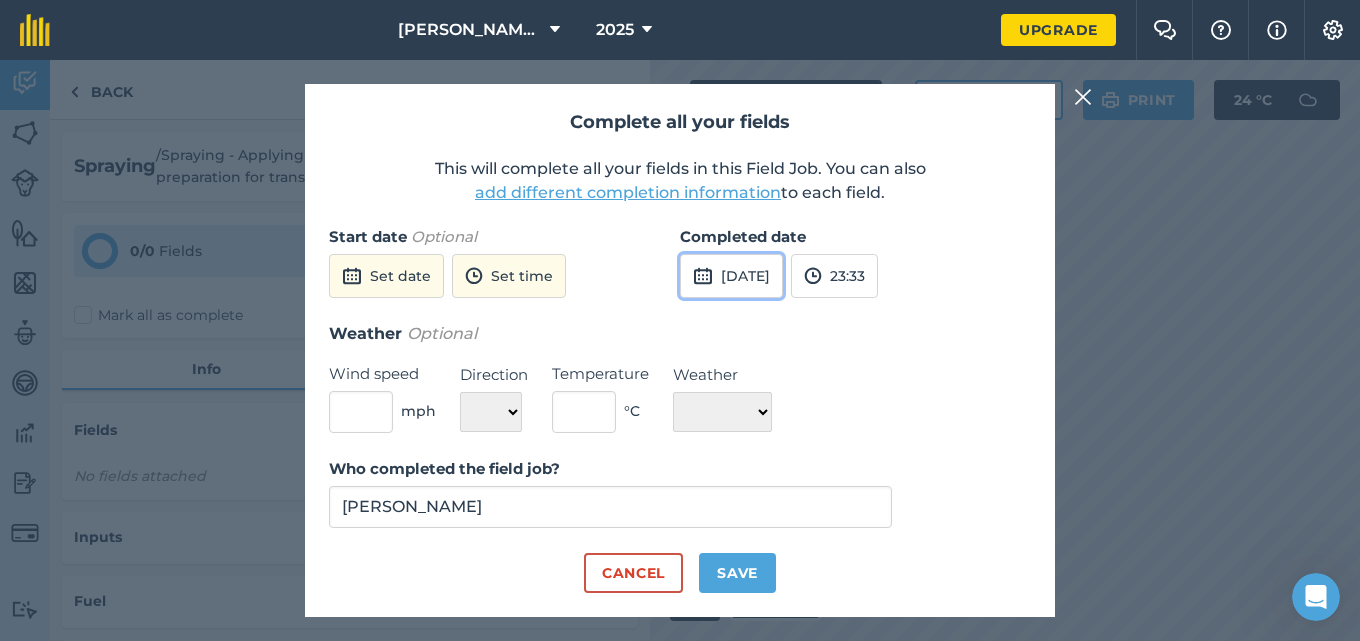 click on "[DATE]" at bounding box center (731, 276) 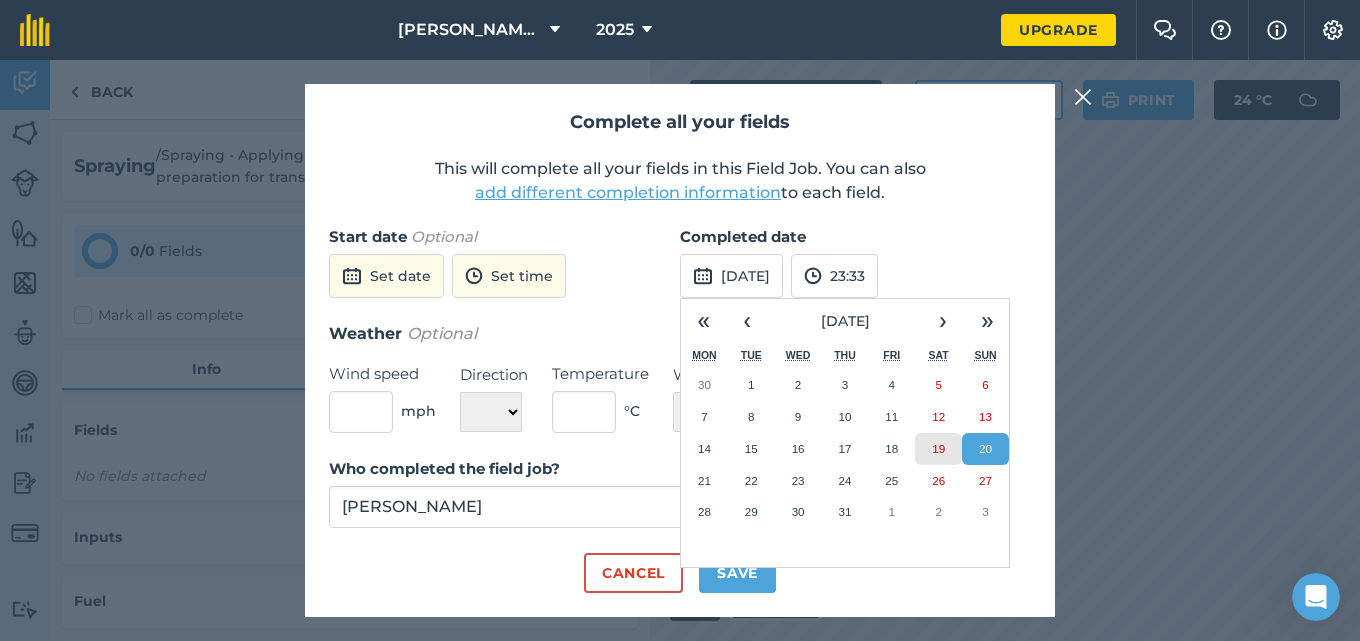 click on "19" at bounding box center [938, 449] 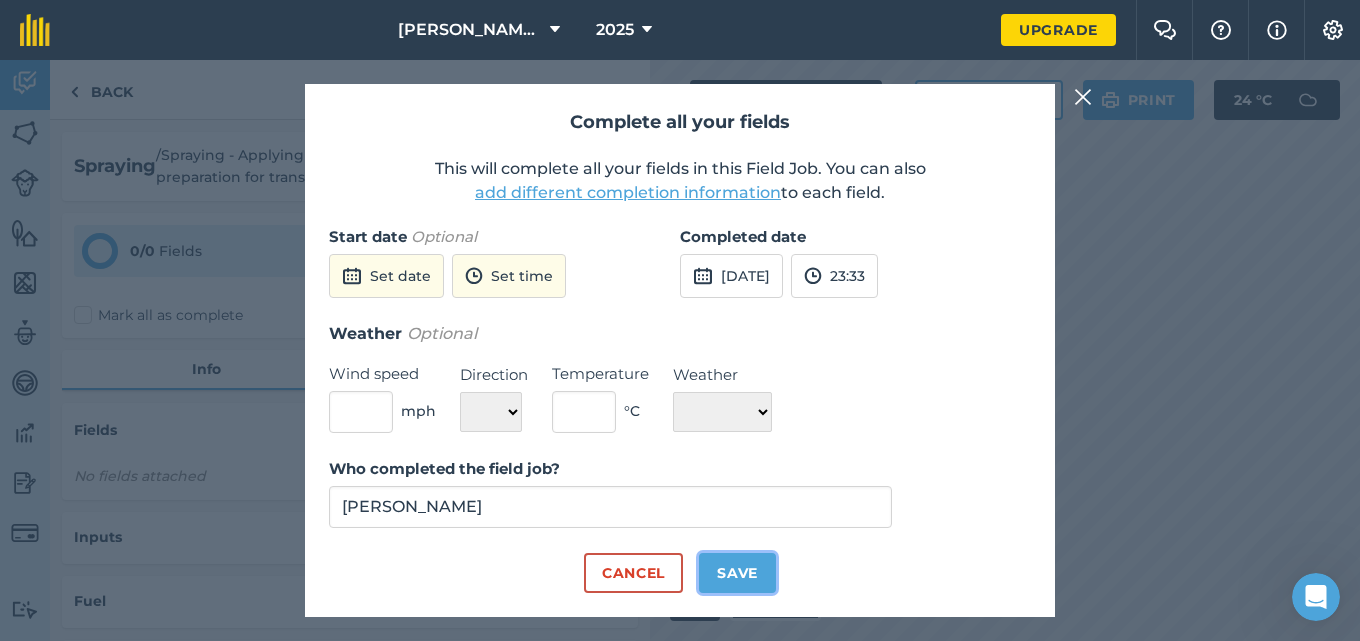 click on "Save" at bounding box center (737, 573) 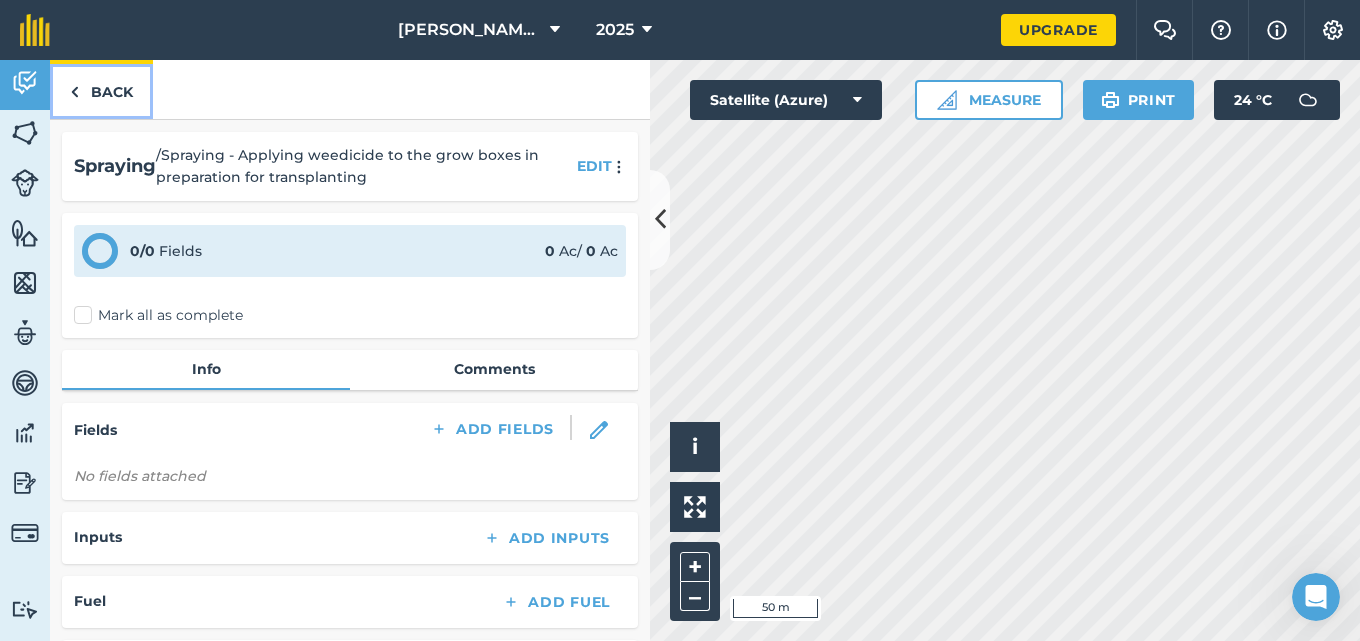 click on "Back" at bounding box center (101, 89) 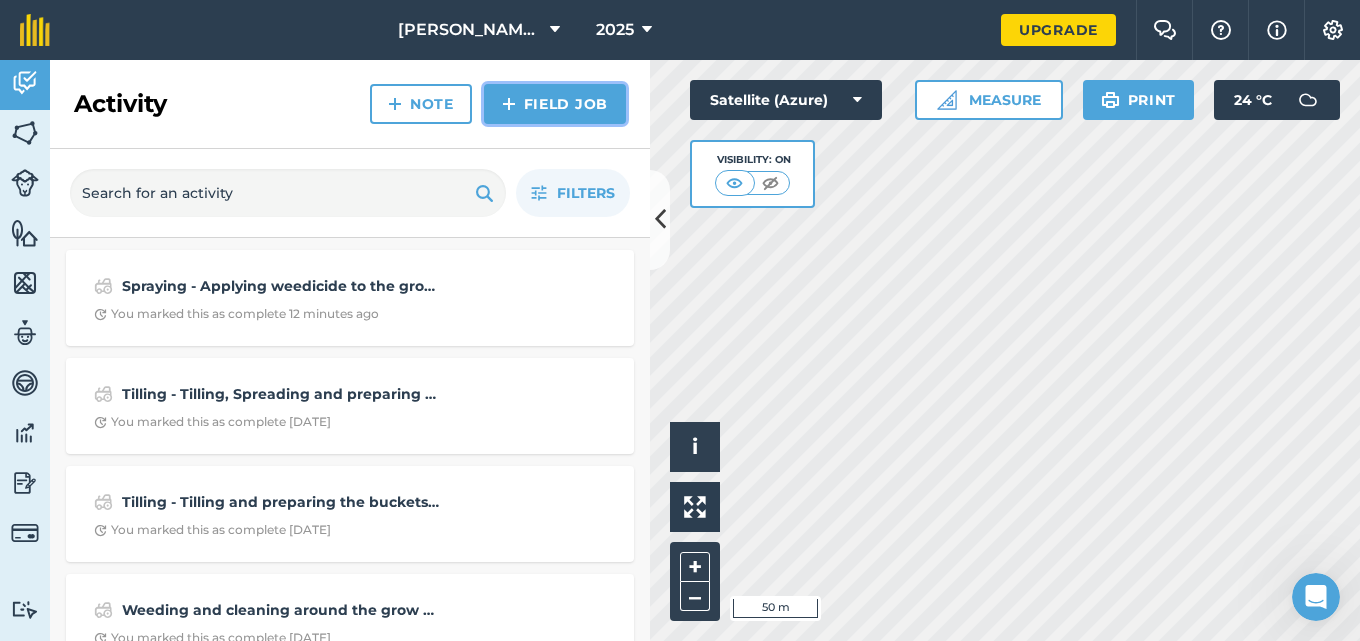 click on "Field Job" at bounding box center [555, 104] 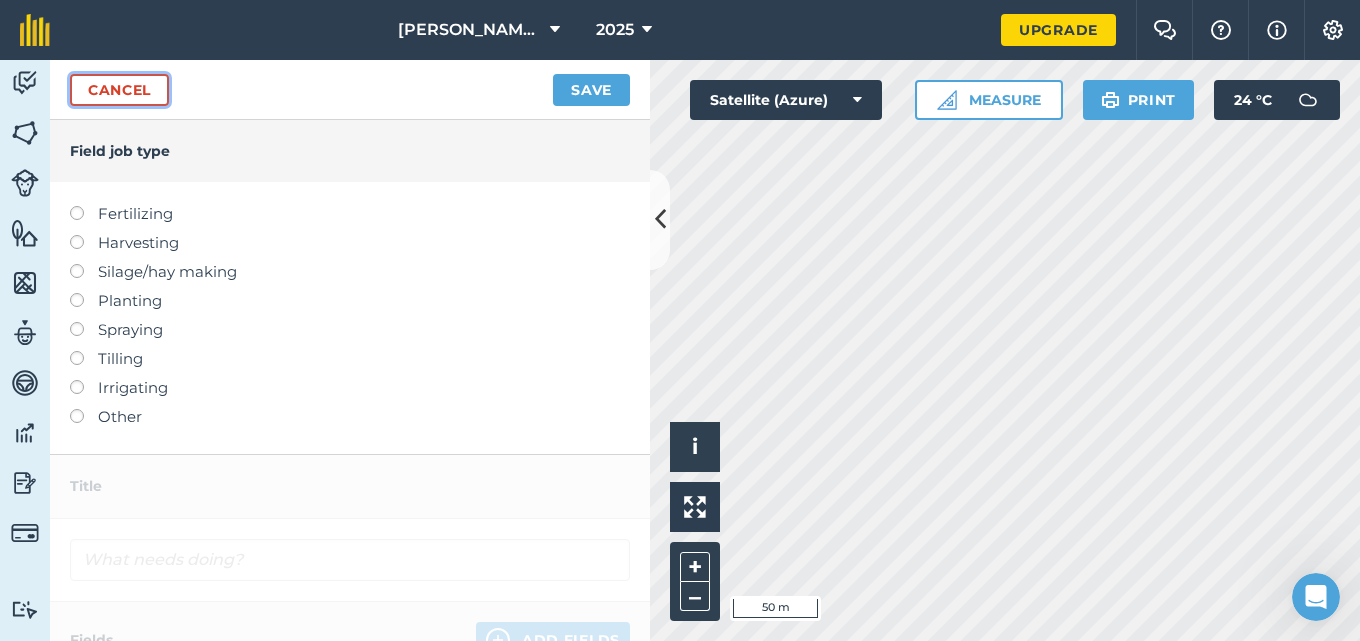 click on "Cancel" at bounding box center (119, 90) 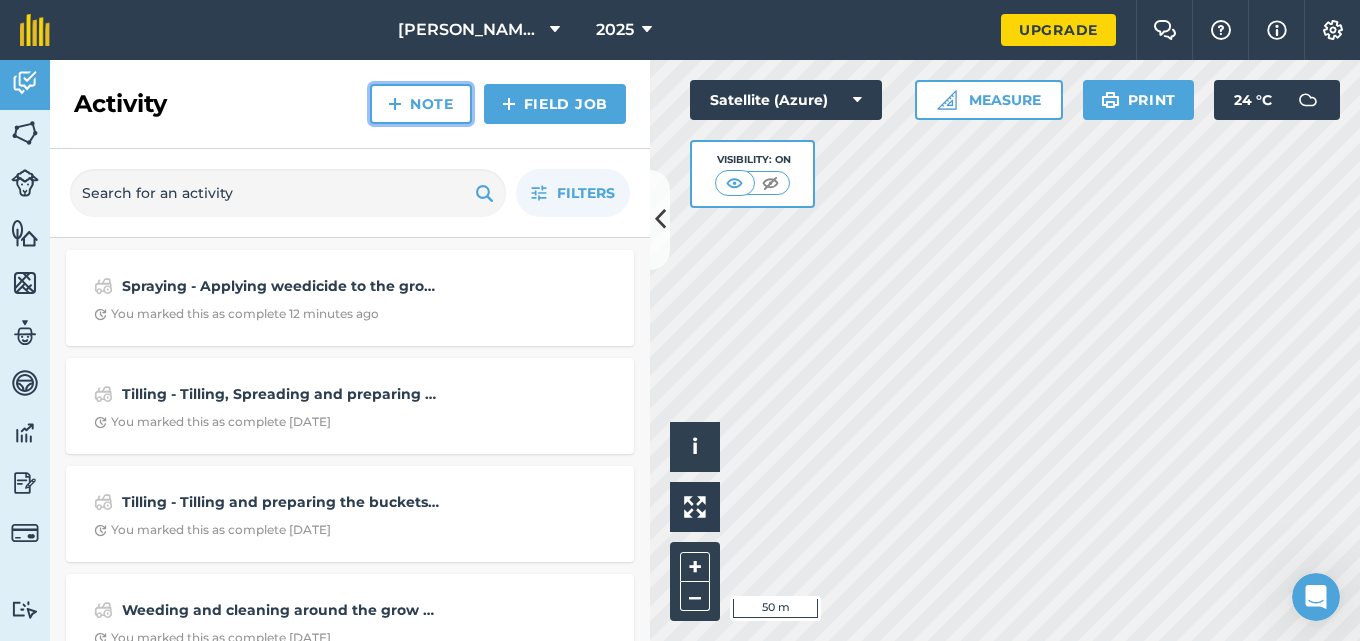 click on "Note" at bounding box center (421, 104) 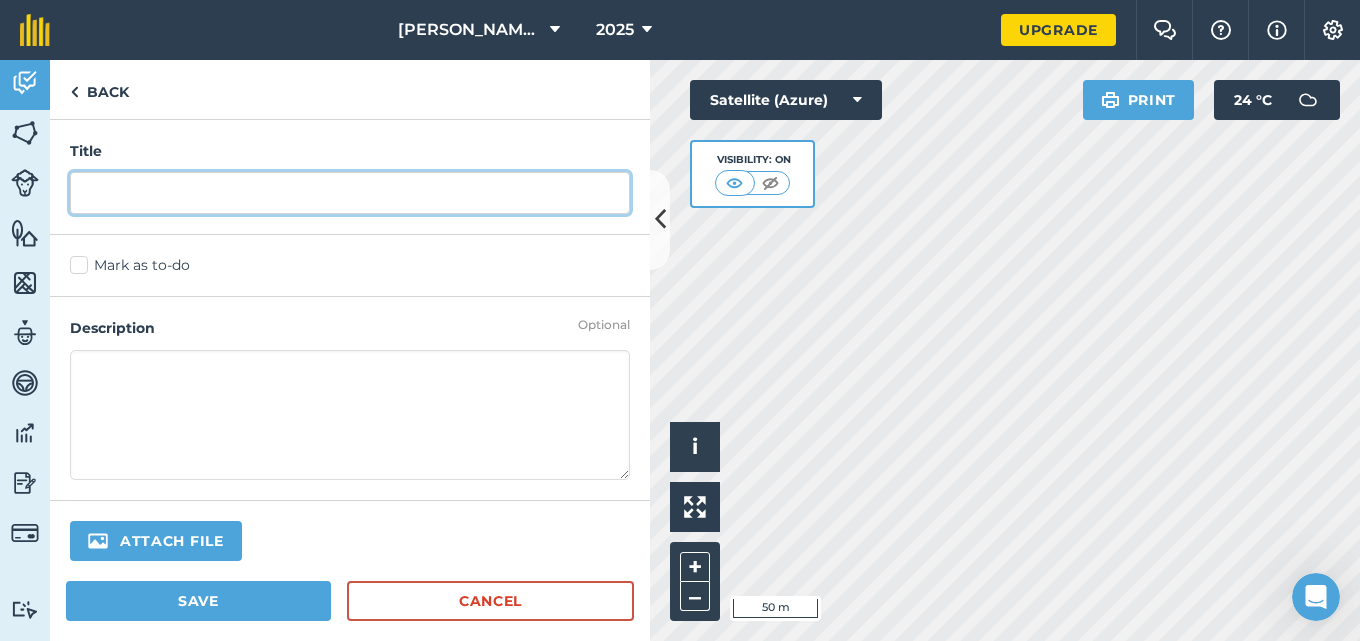 click at bounding box center (350, 193) 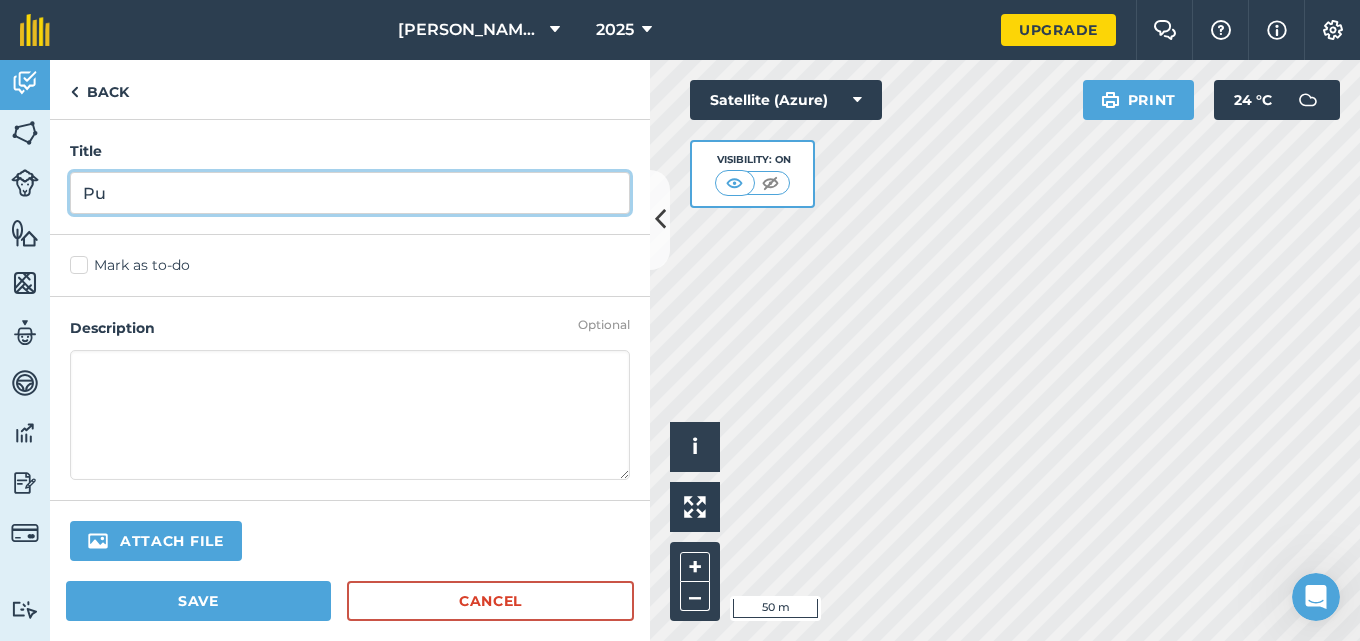 type on "P" 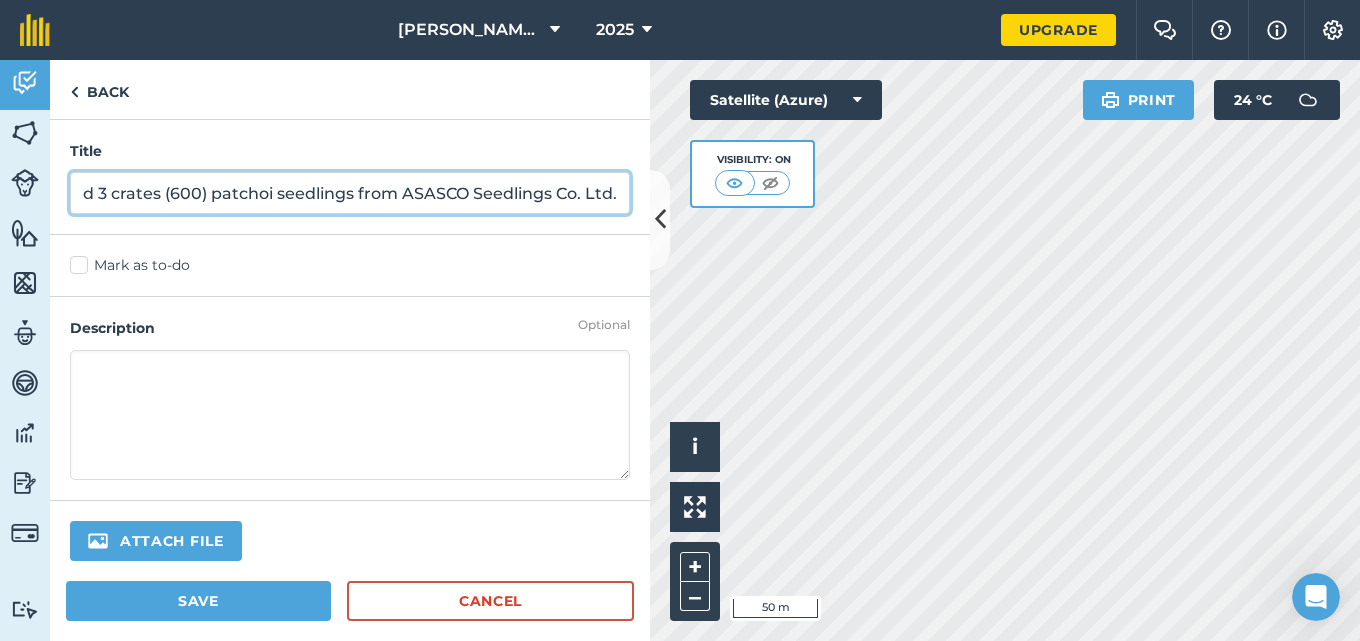 scroll, scrollTop: 0, scrollLeft: 260, axis: horizontal 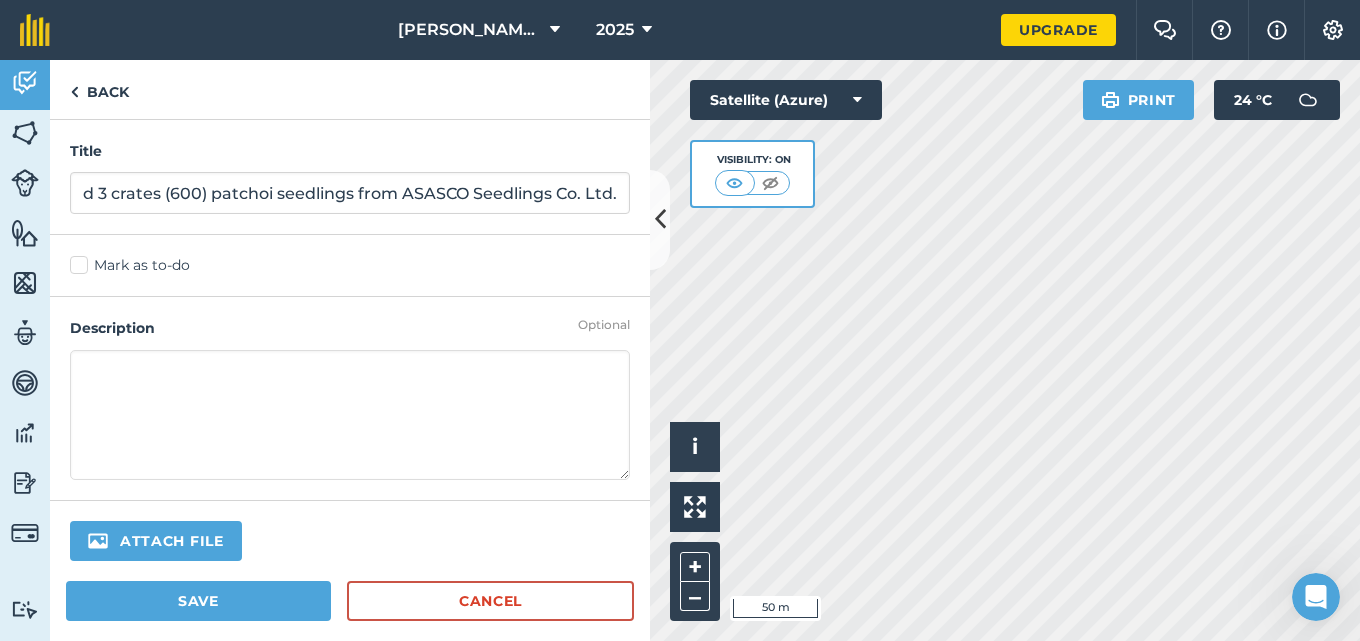 click on "Mark as to-do" at bounding box center (350, 265) 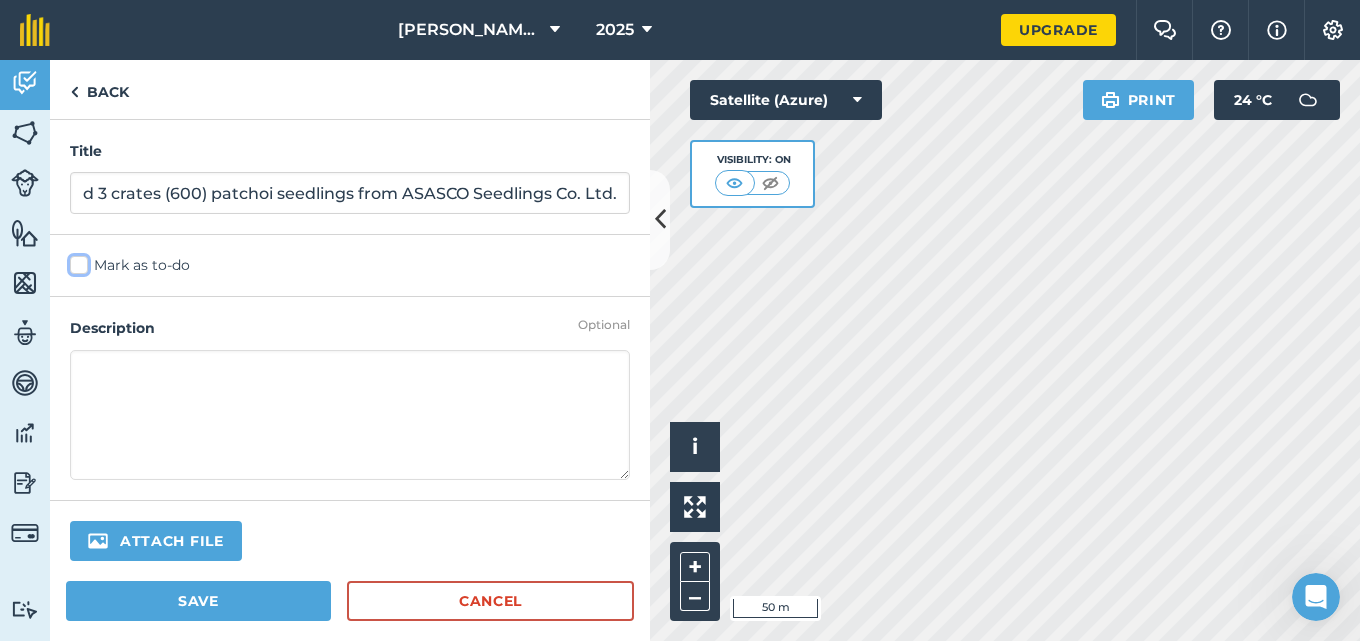click on "Mark as to-do" at bounding box center [76, 261] 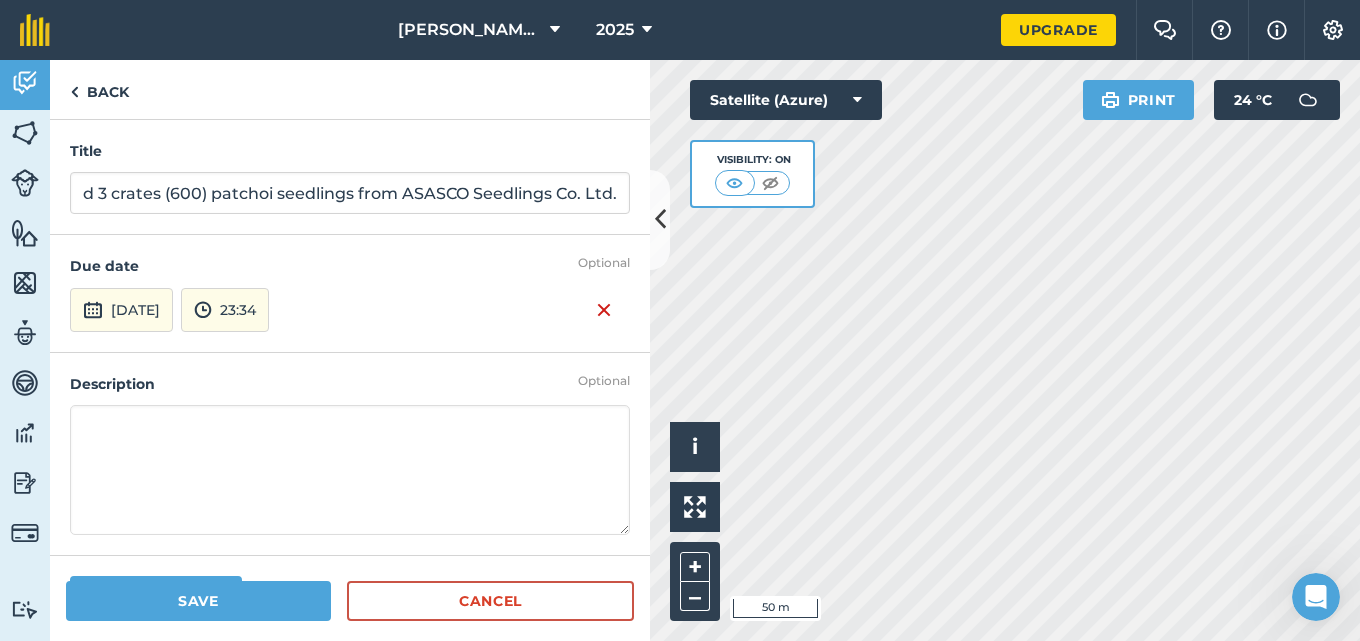 scroll, scrollTop: 0, scrollLeft: 0, axis: both 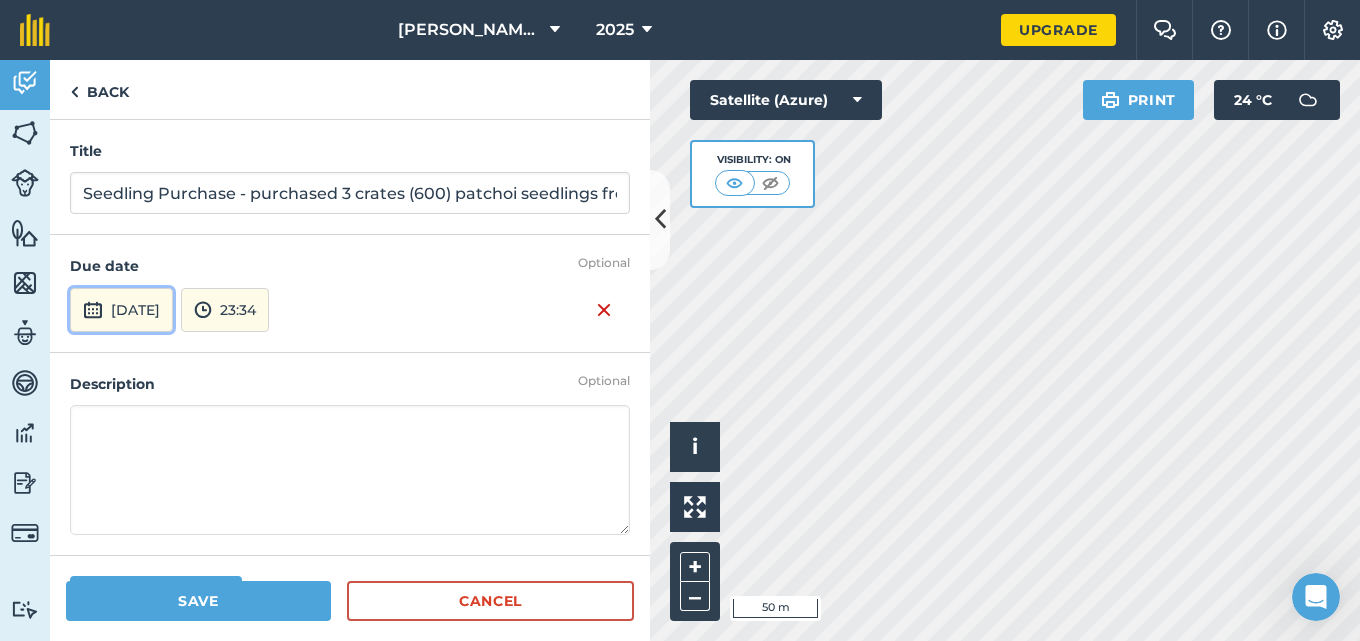 click on "[DATE]" at bounding box center [121, 310] 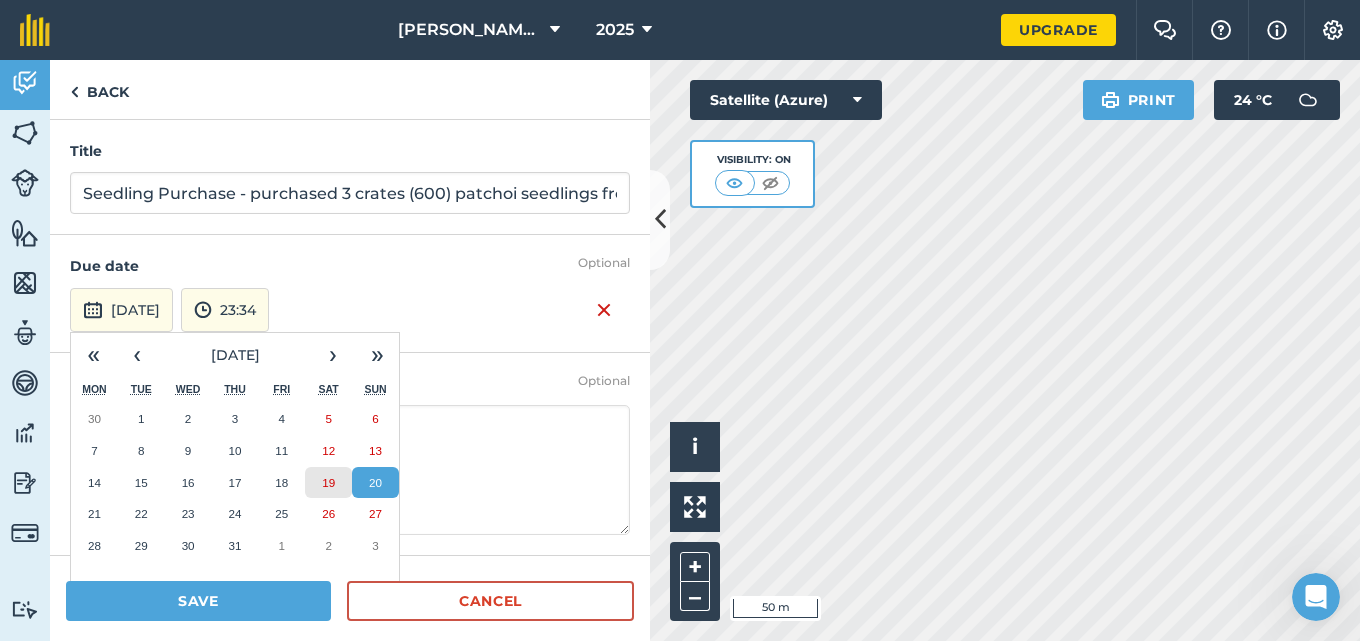 click on "19" at bounding box center [328, 482] 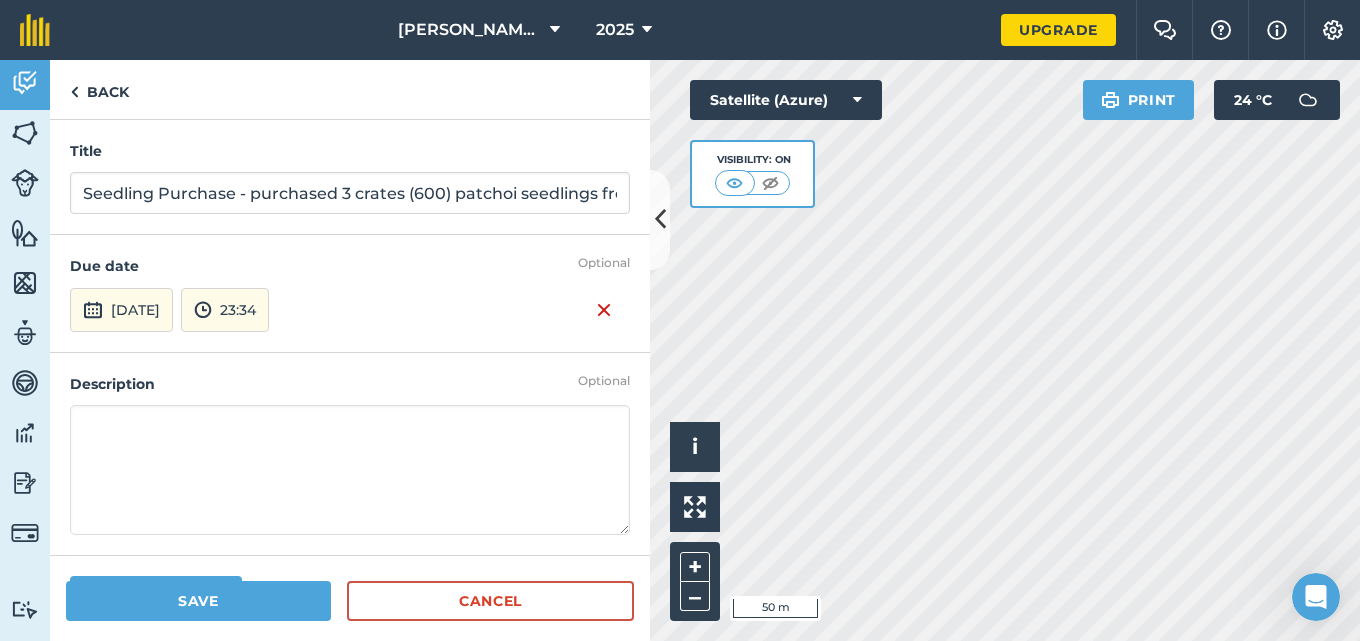 click at bounding box center [350, 470] 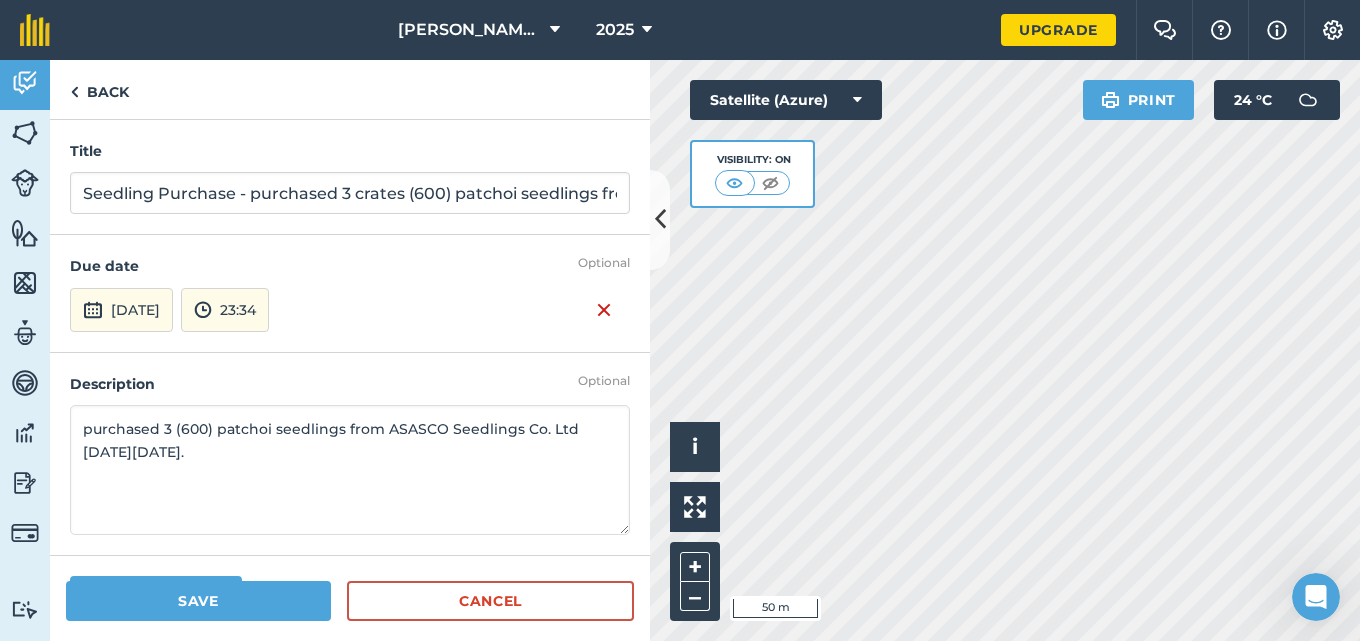type on "purchased 3 (600) patchoi seedlings from ASASCO Seedlings Co. Ltd [DATE][DATE]." 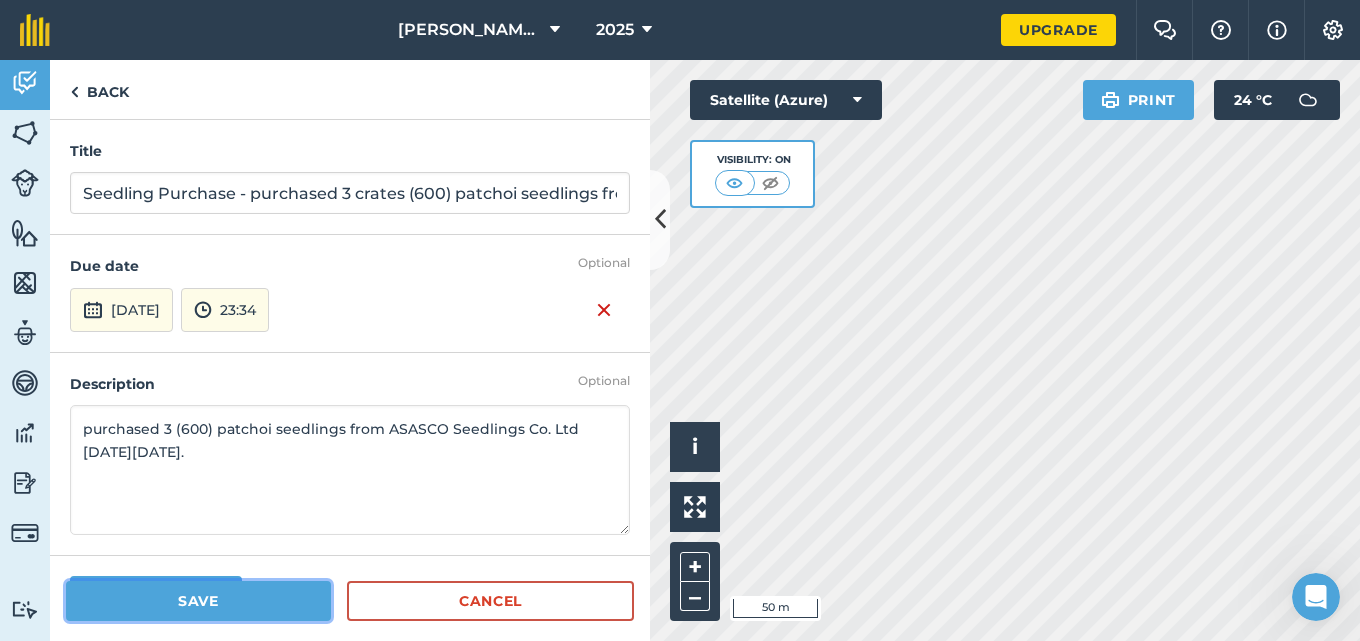 click on "Save" at bounding box center (198, 601) 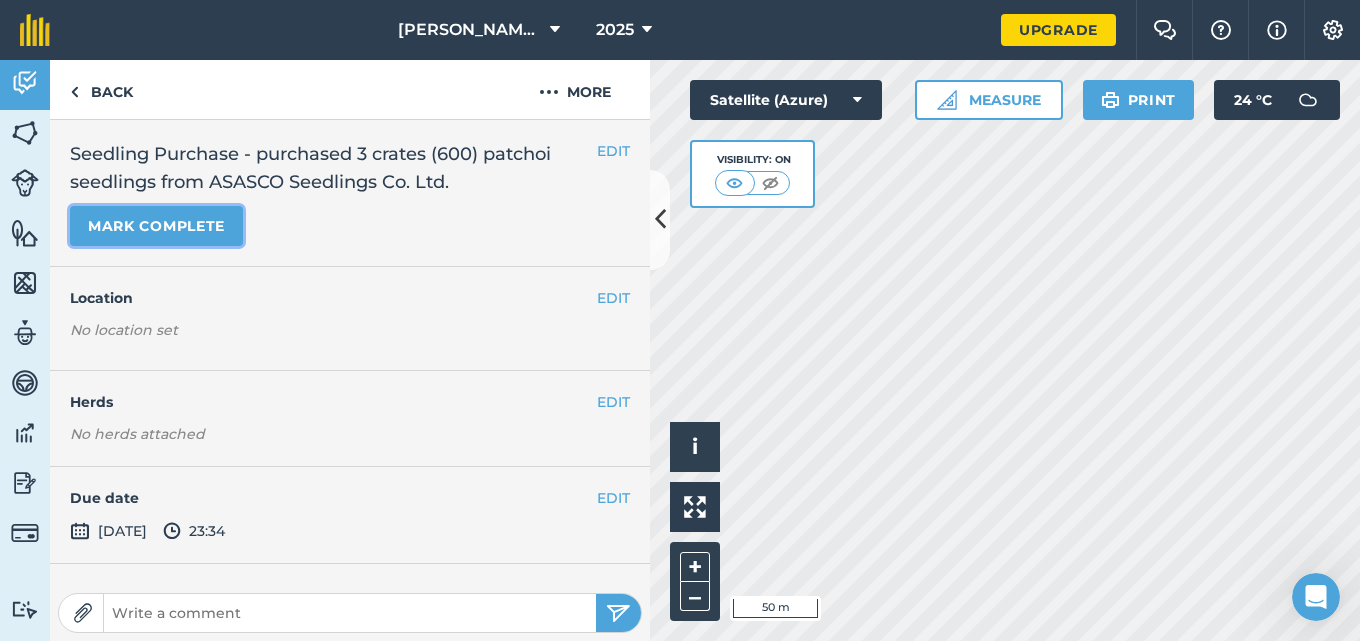 click on "Mark complete" at bounding box center [156, 226] 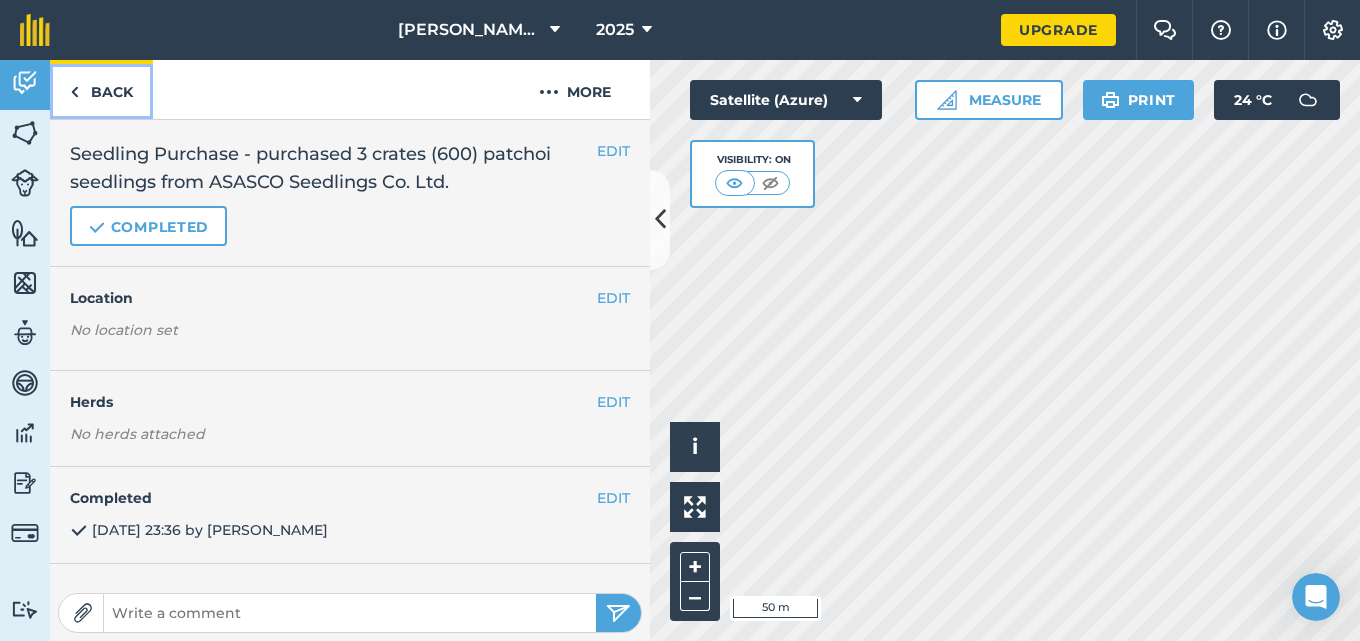 click on "Back" at bounding box center (101, 89) 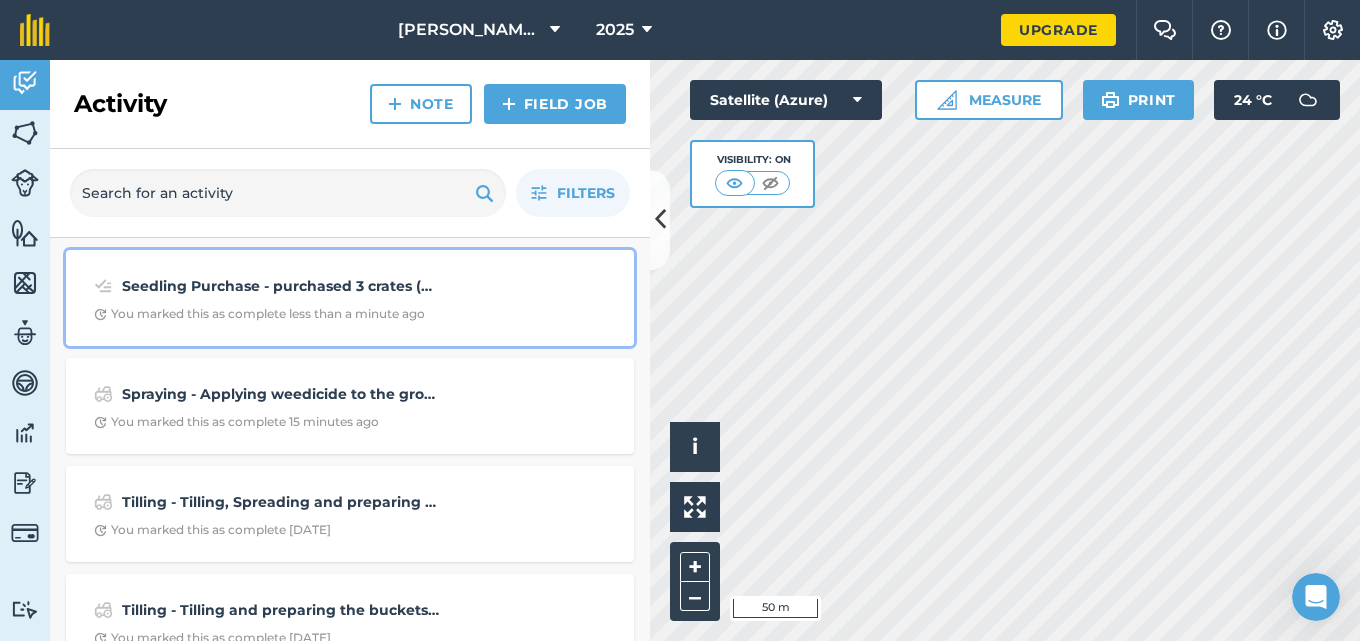 click on "You marked this as complete less than a minute ago" at bounding box center [259, 314] 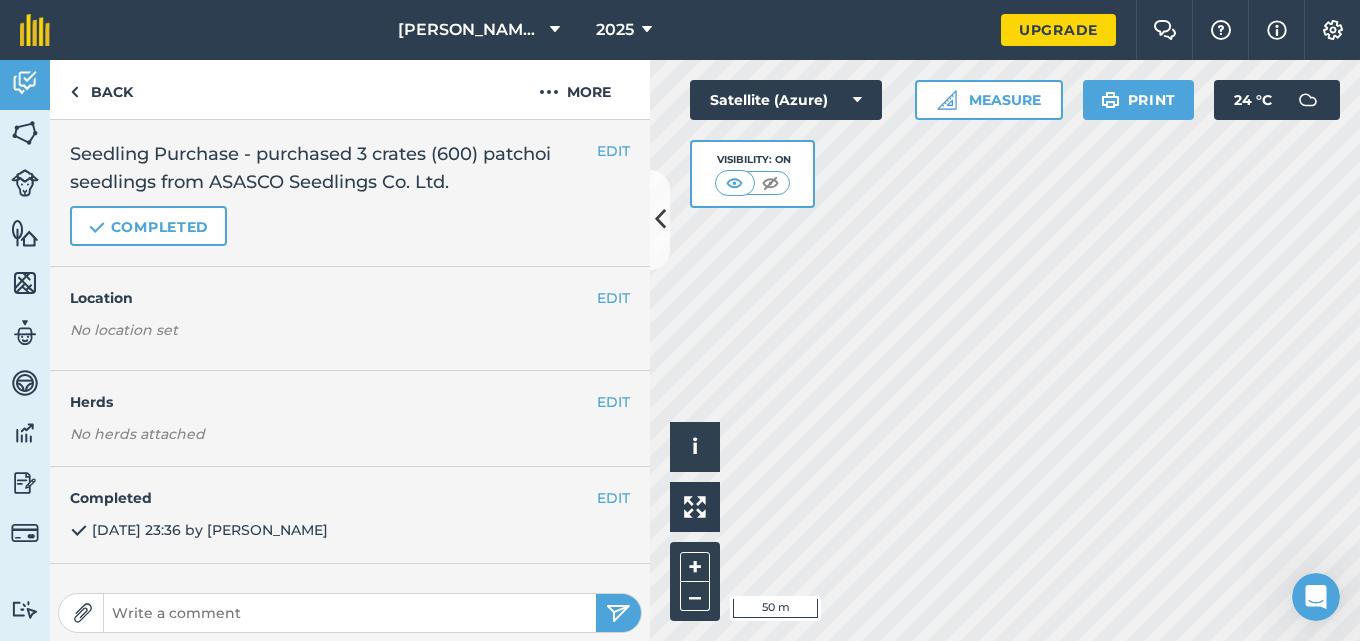 click on "No location set" at bounding box center (350, 334) 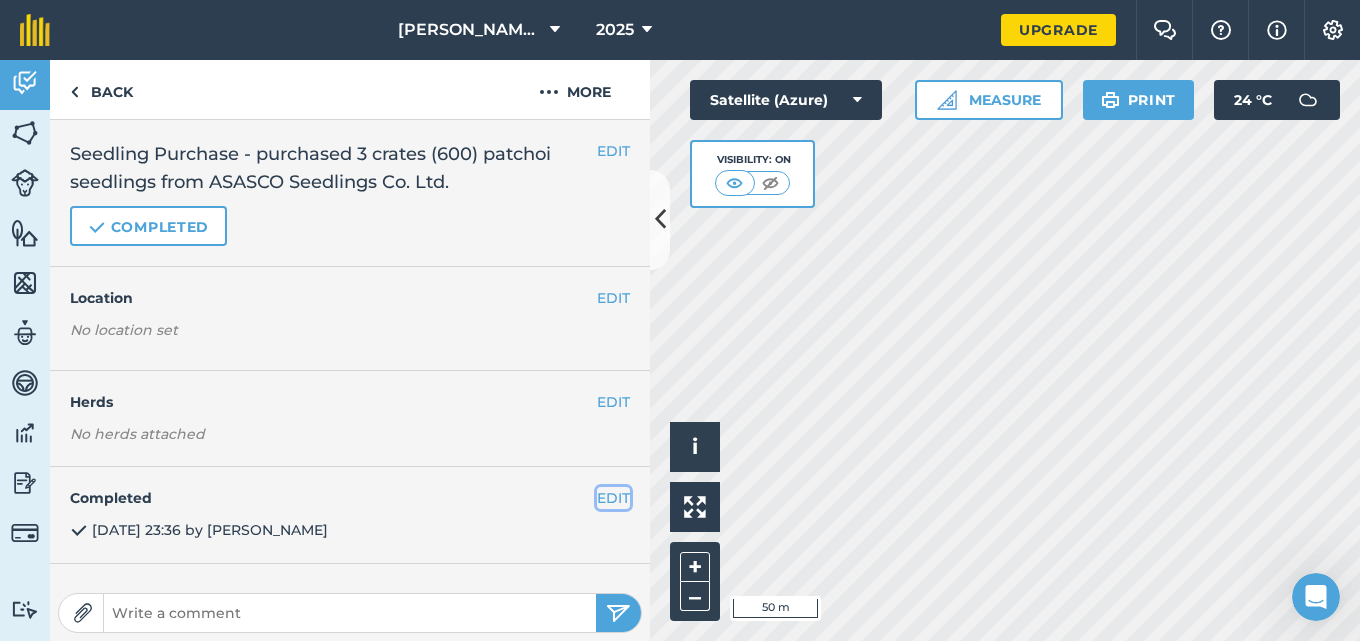 click on "EDIT" at bounding box center (613, 498) 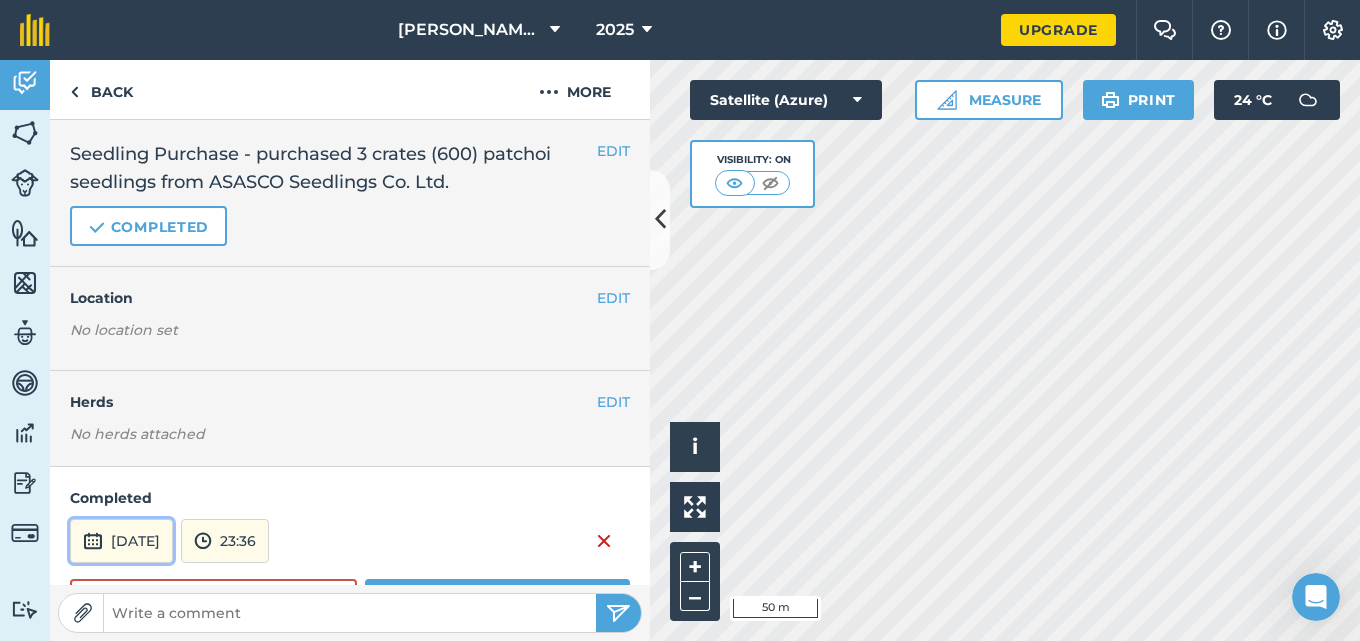 click on "[DATE]" at bounding box center (121, 541) 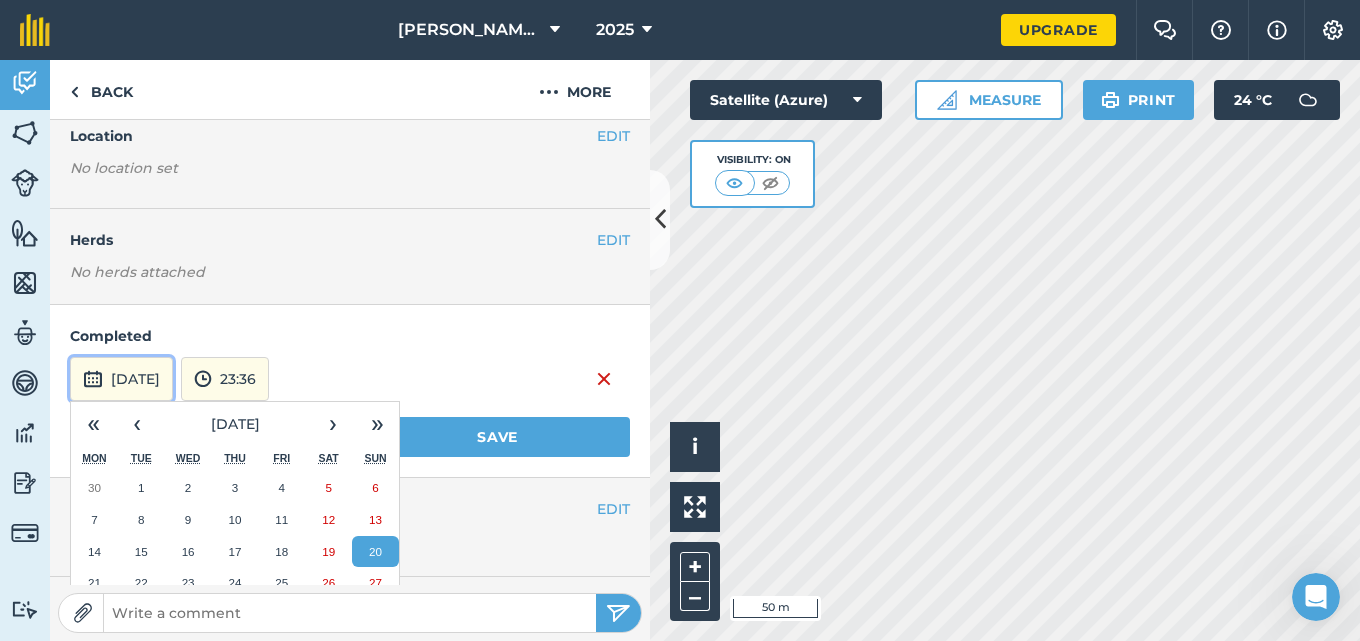 scroll, scrollTop: 219, scrollLeft: 0, axis: vertical 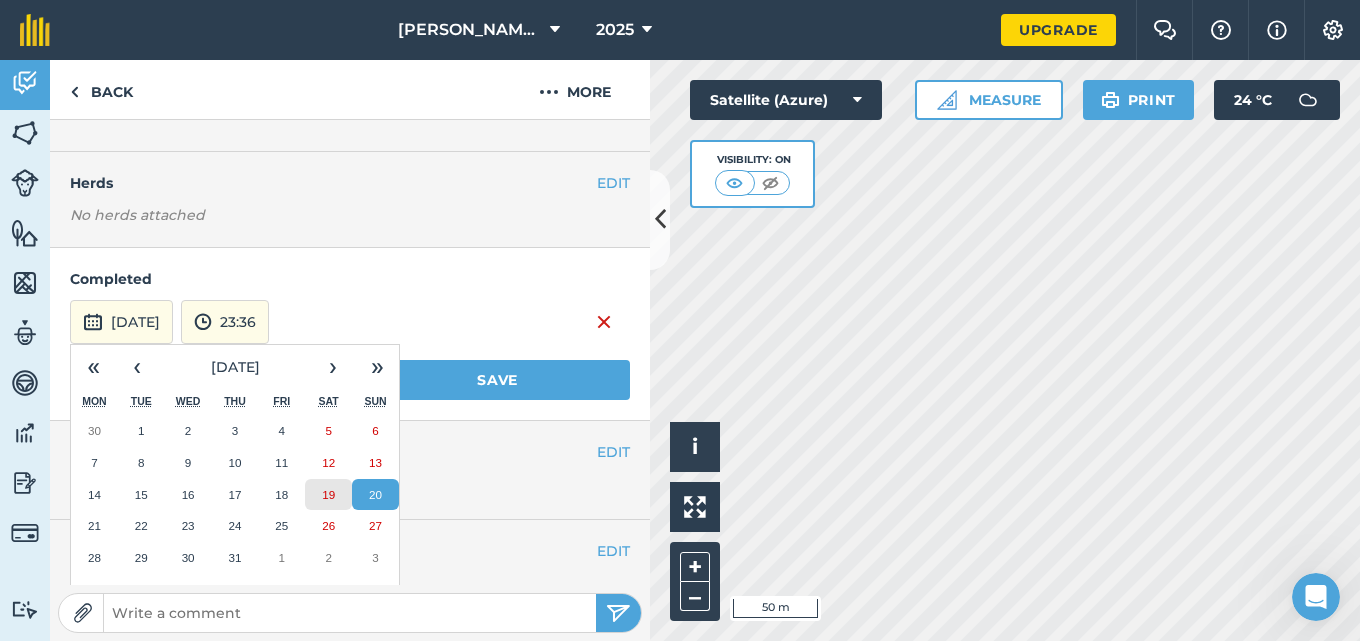 click on "19" at bounding box center (328, 495) 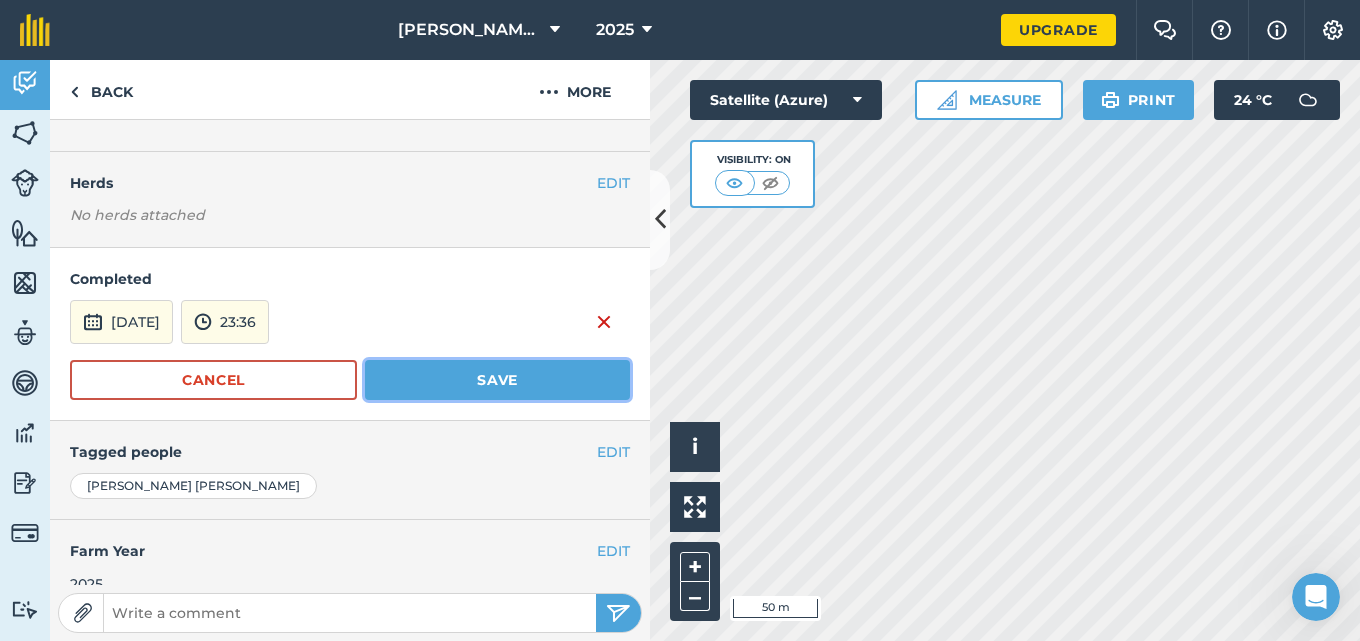 click on "Save" at bounding box center [497, 380] 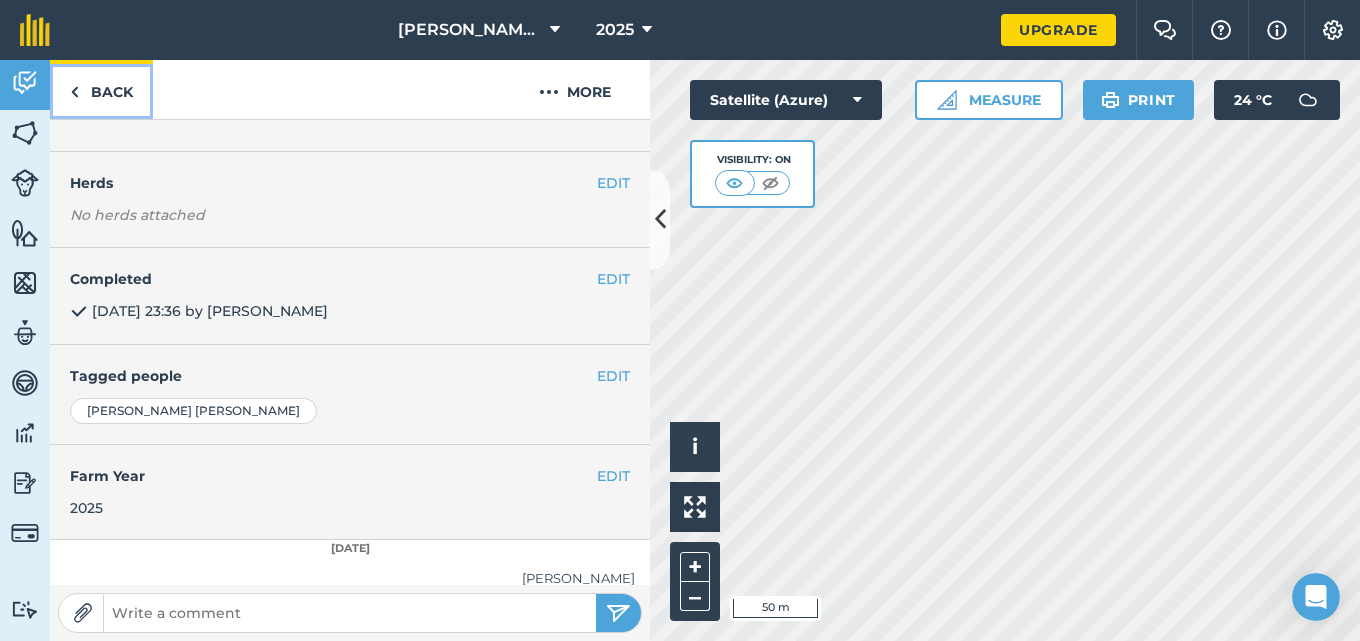 click on "Back" at bounding box center [101, 89] 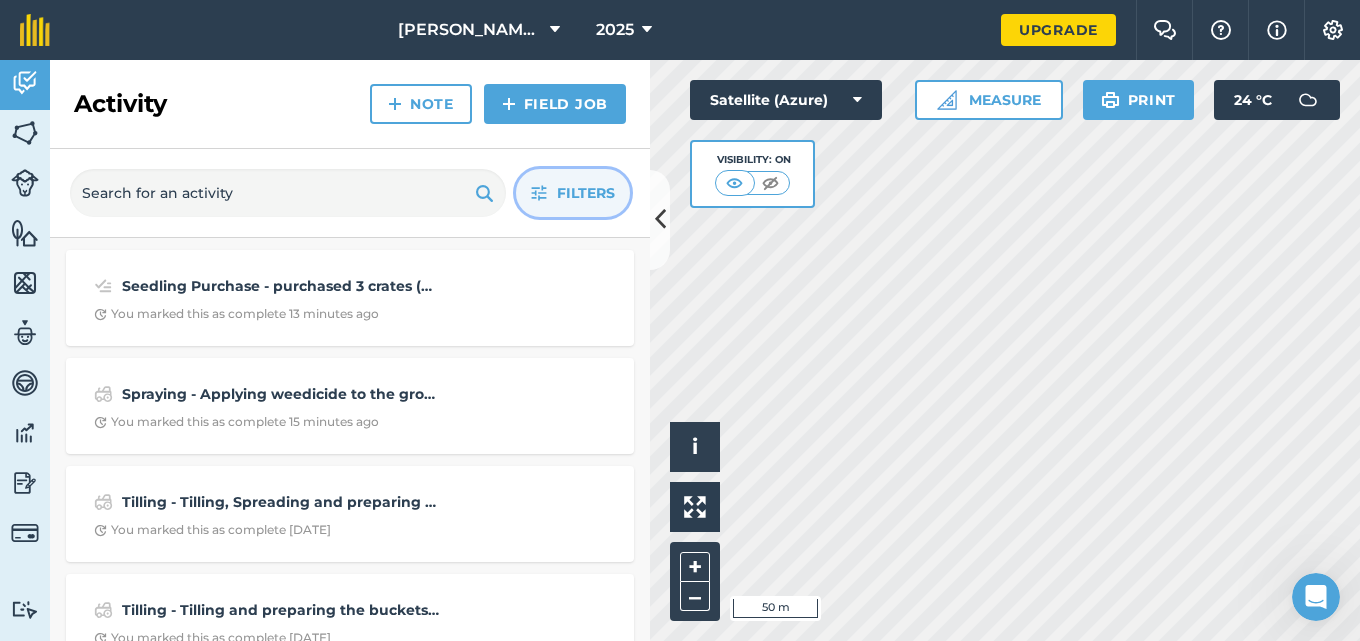 click on "Filters" at bounding box center (573, 193) 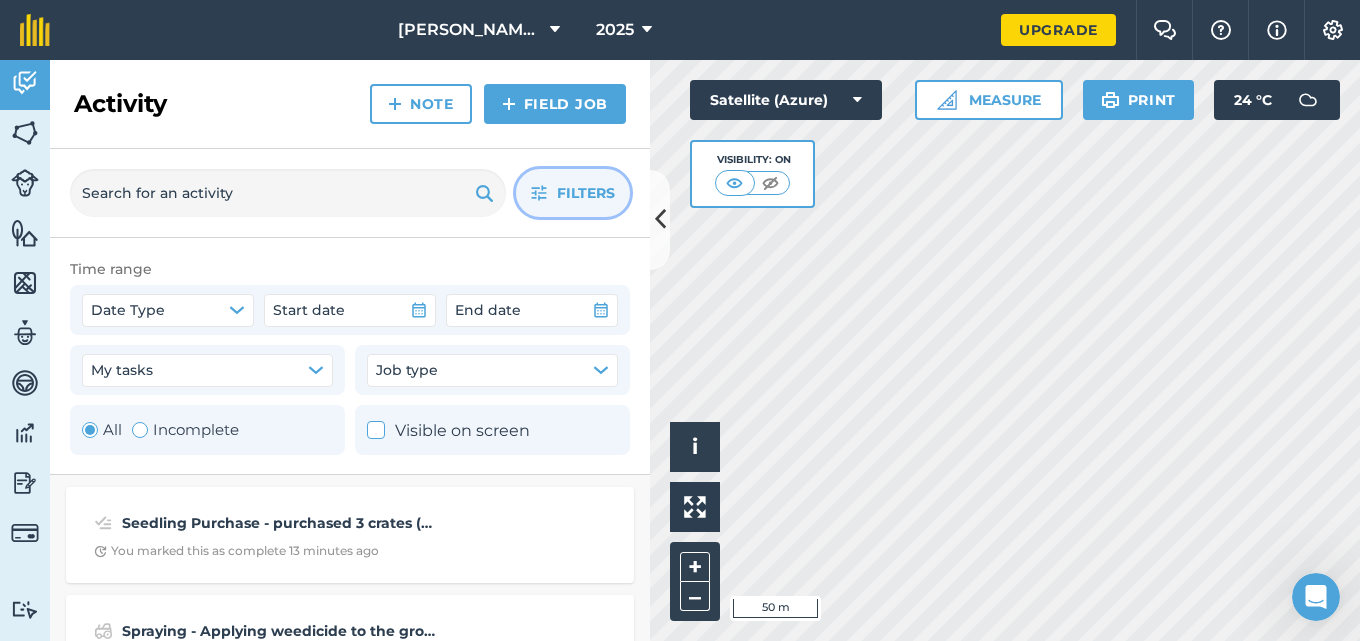 click on "Filters" at bounding box center [573, 193] 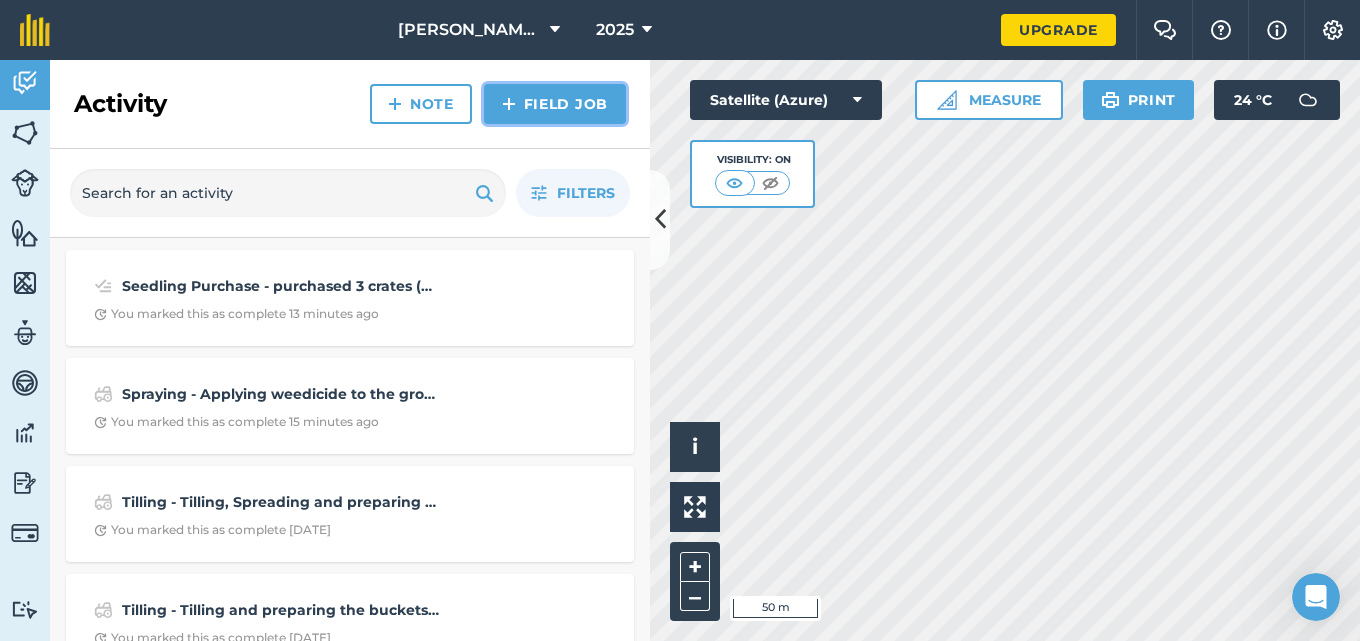 click on "Field Job" at bounding box center [555, 104] 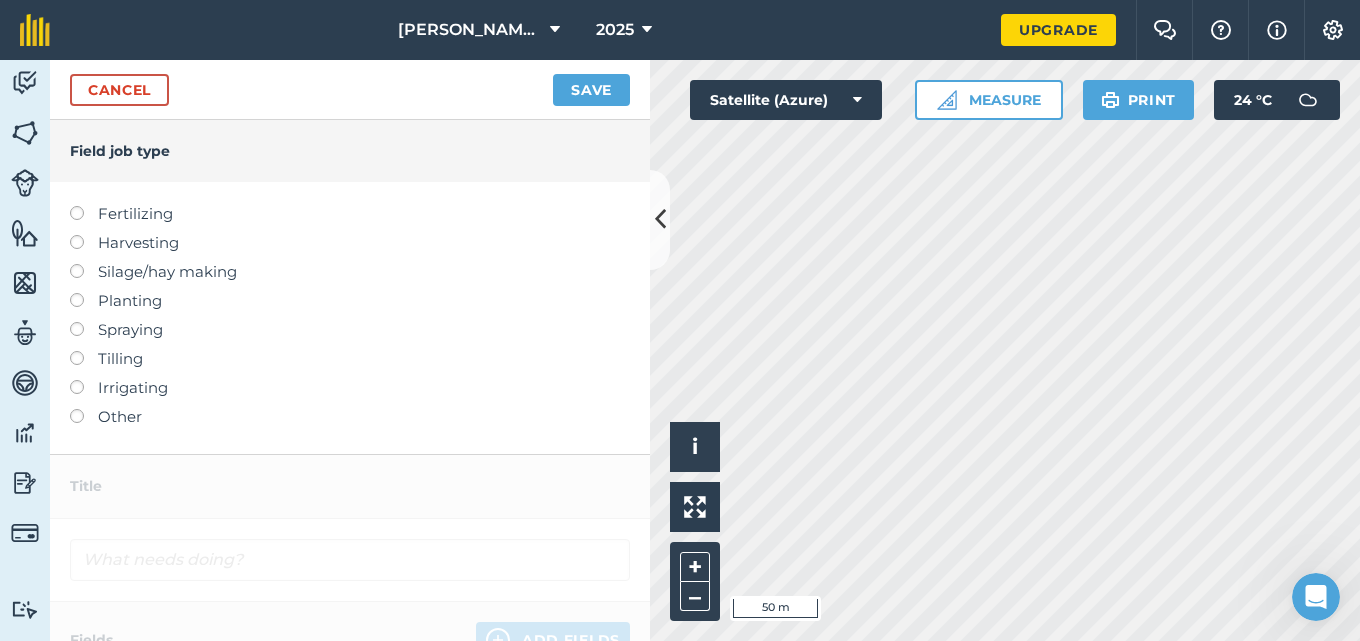 click at bounding box center (84, 293) 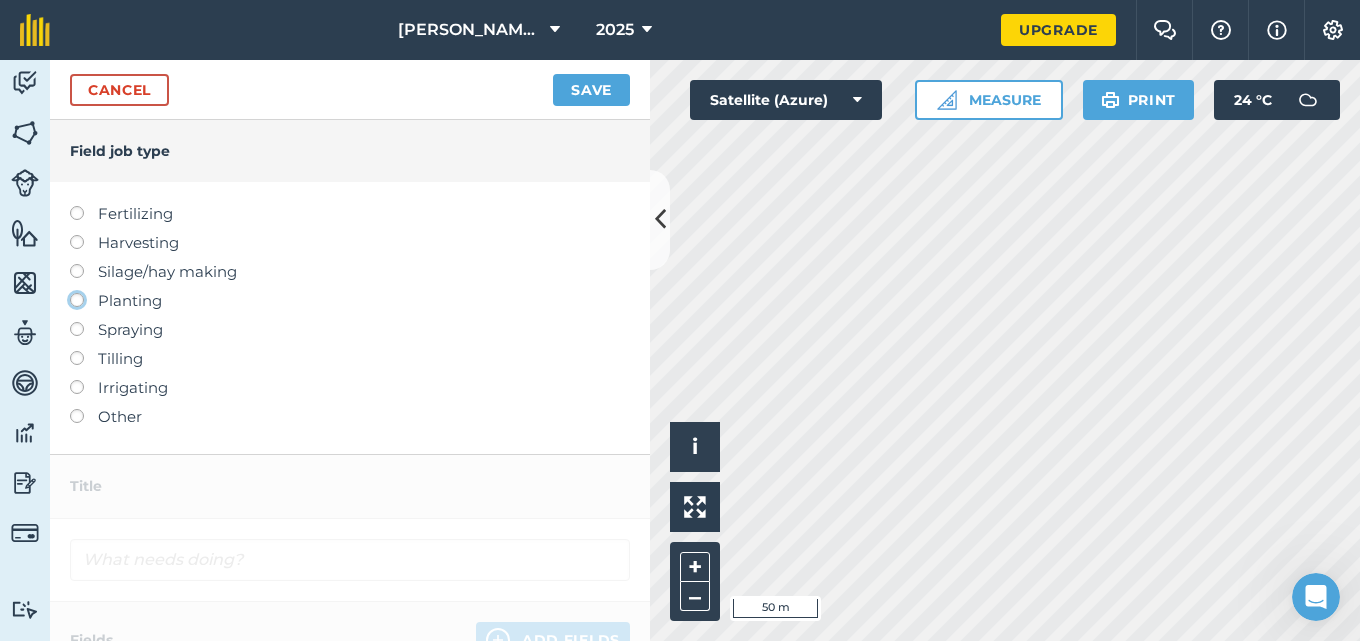 click on "Planting" at bounding box center (-9943, 299) 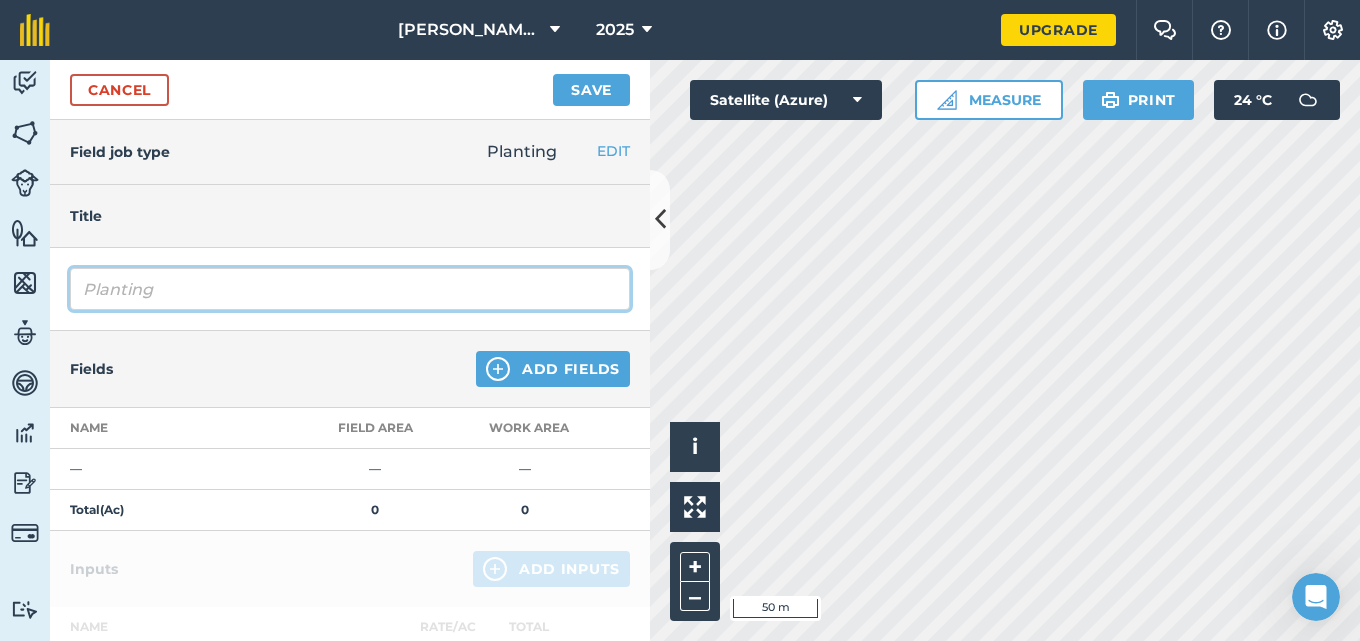 click on "Planting" at bounding box center [350, 289] 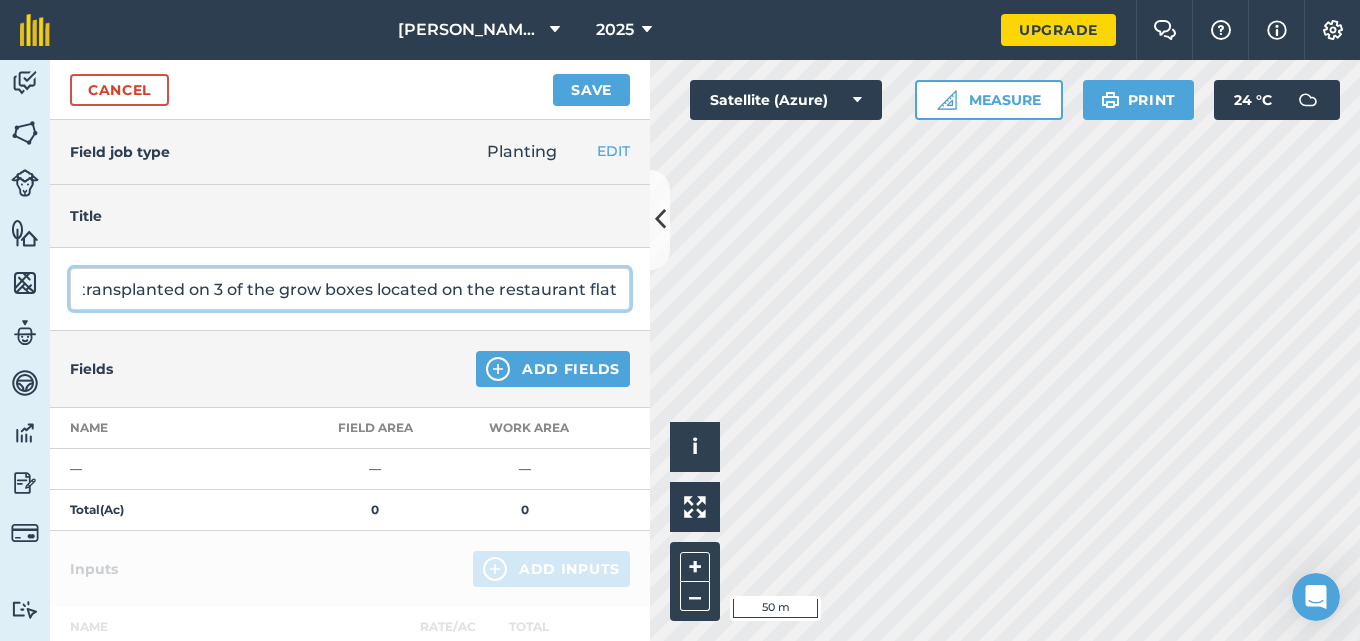 scroll, scrollTop: 0, scrollLeft: 330, axis: horizontal 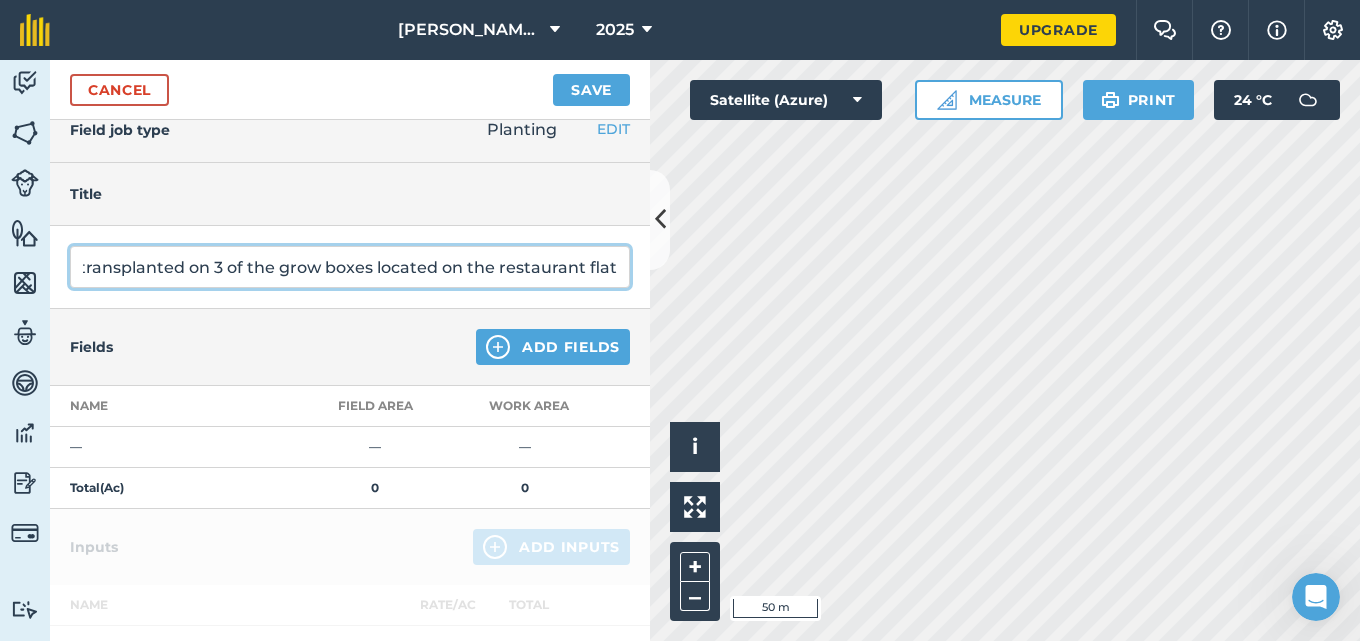 type on "Planting - 600 patchoi Seedlings were transplanted on 3 of the grow boxes located on the restaurant flat" 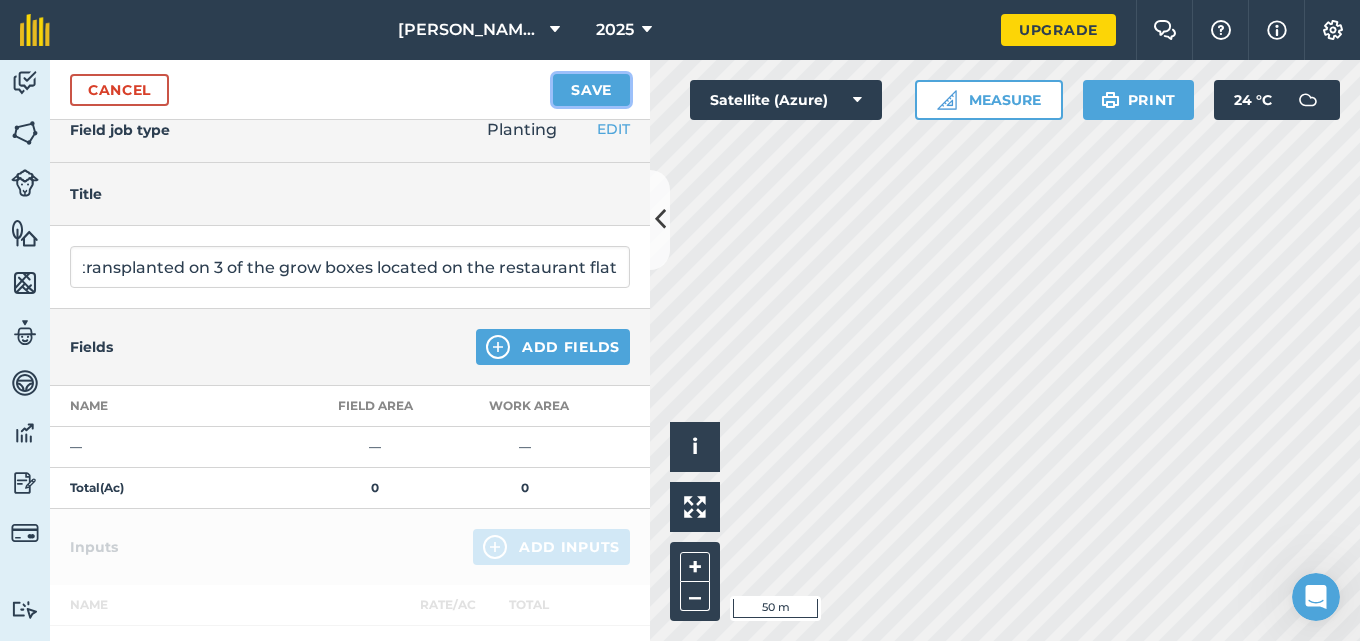 click on "Save" at bounding box center (591, 90) 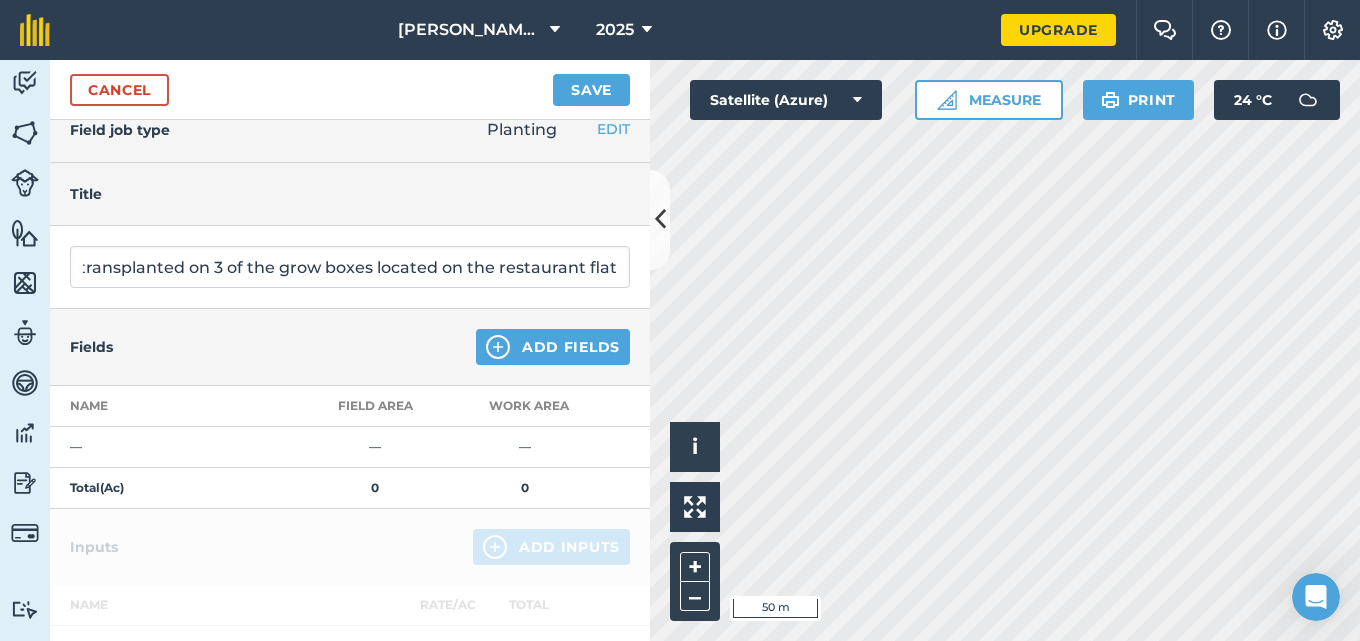 scroll, scrollTop: 0, scrollLeft: 0, axis: both 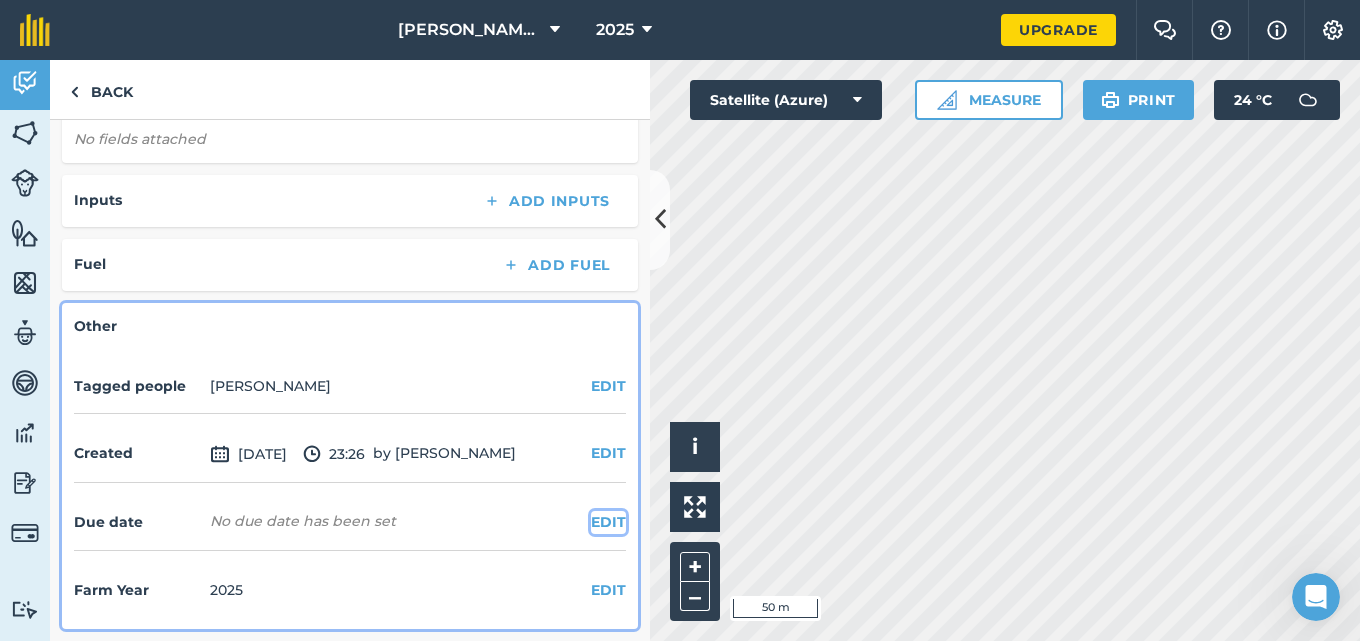 click on "EDIT" at bounding box center [608, 522] 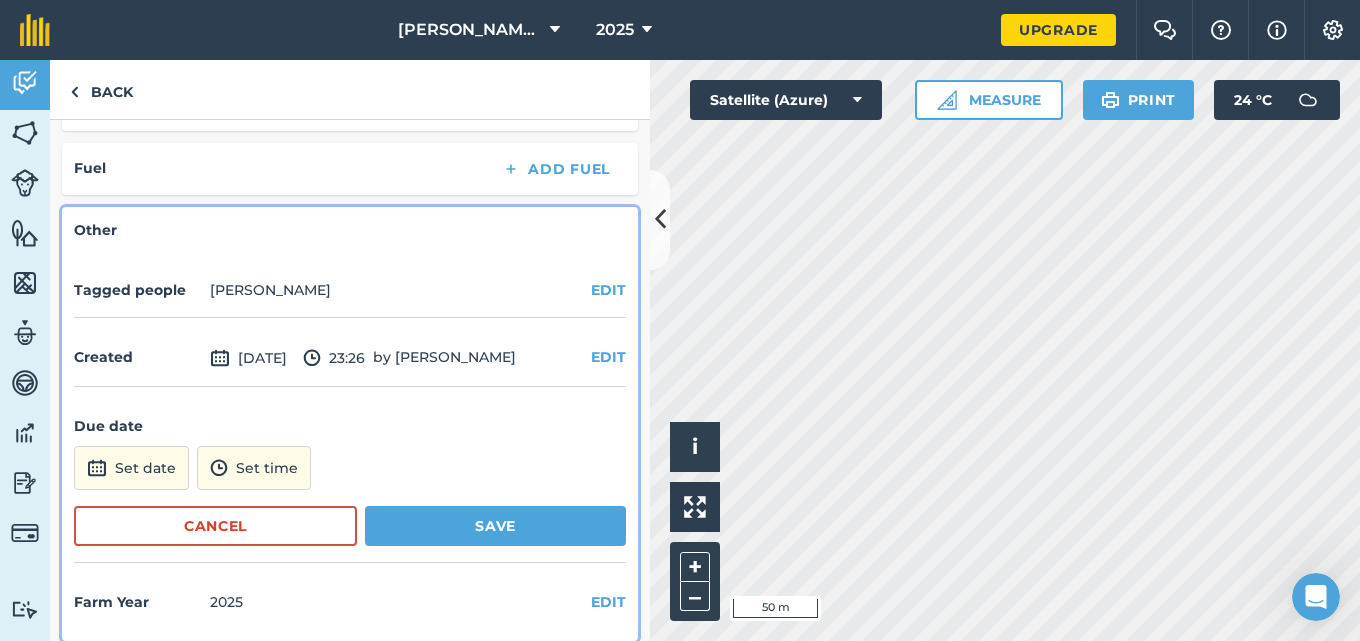 scroll, scrollTop: 445, scrollLeft: 0, axis: vertical 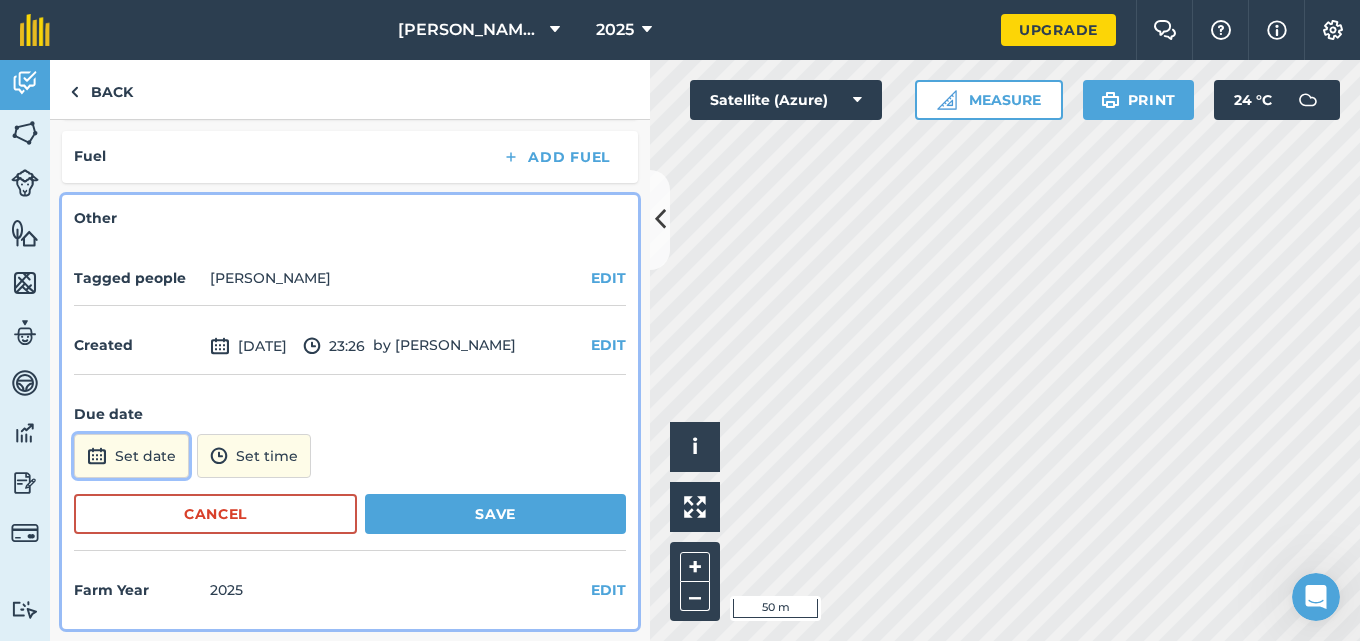 click on "Set date" at bounding box center (131, 456) 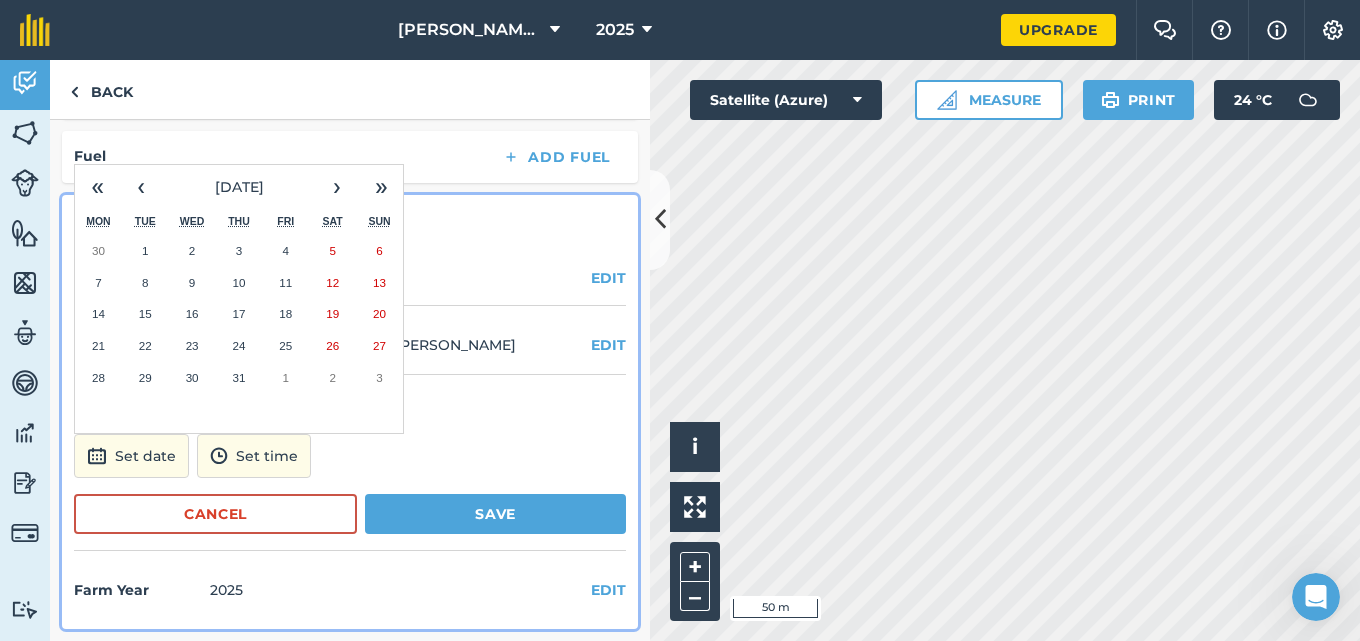 click on "20" at bounding box center [379, 313] 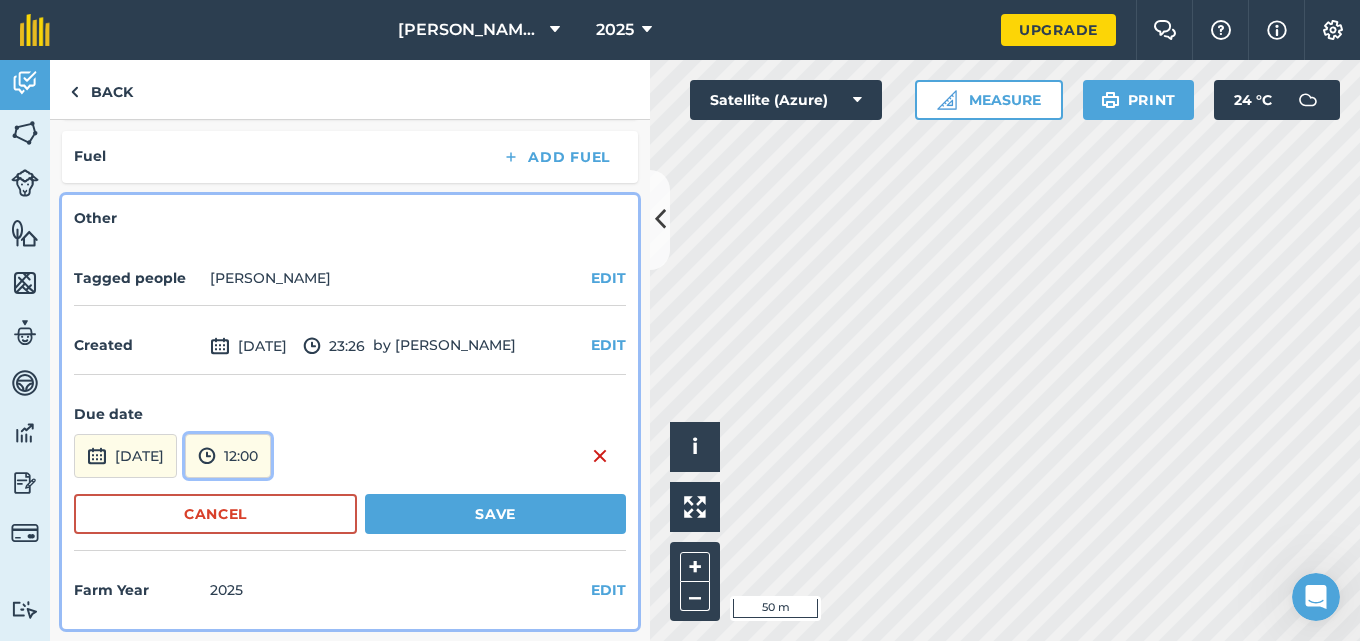 click on "12:00" at bounding box center [228, 456] 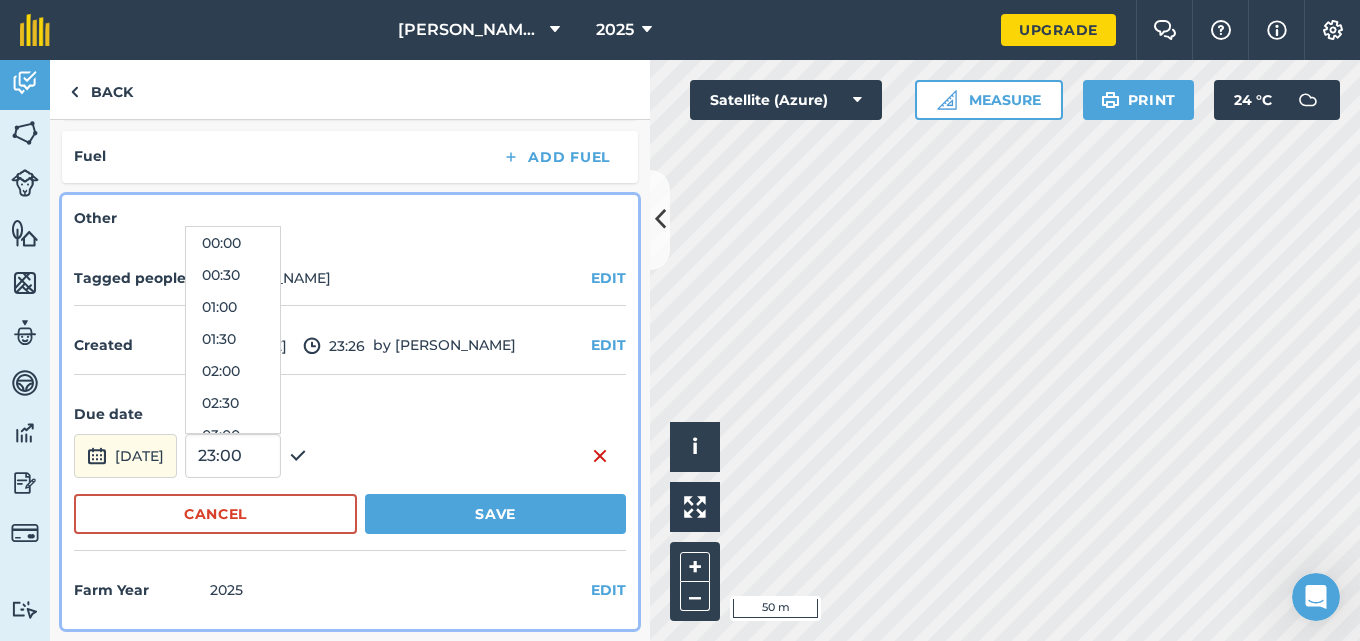scroll, scrollTop: 672, scrollLeft: 0, axis: vertical 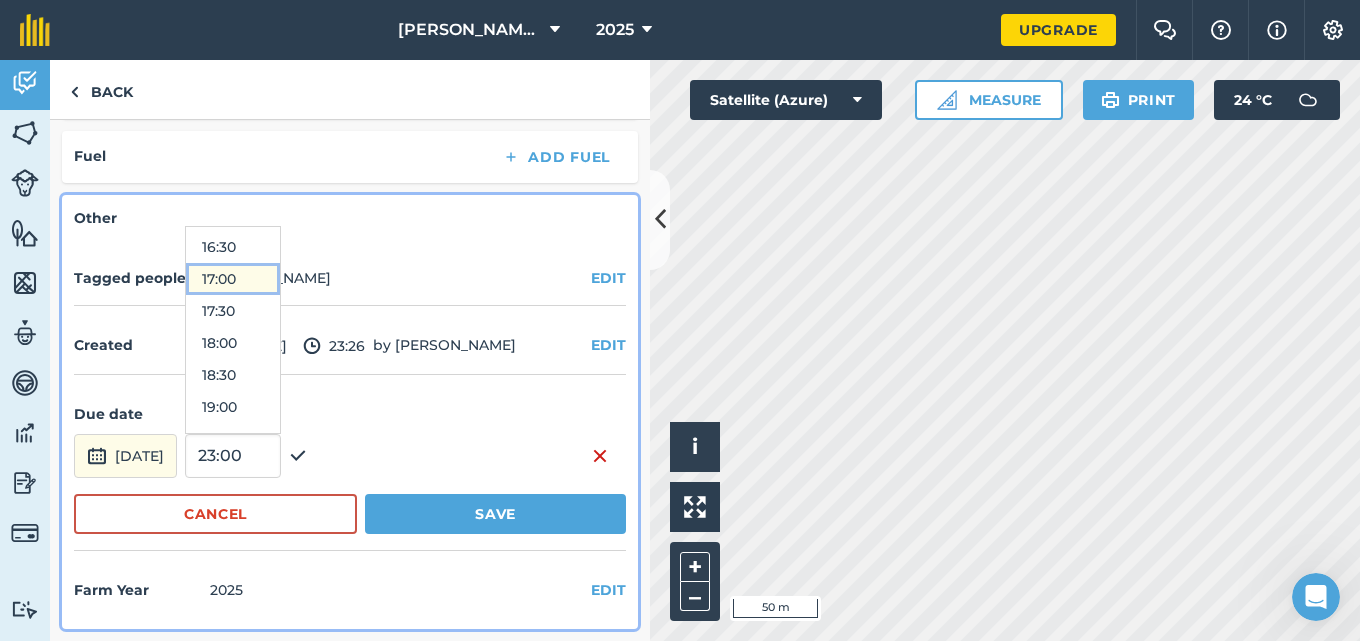 click on "17:00" at bounding box center [233, 279] 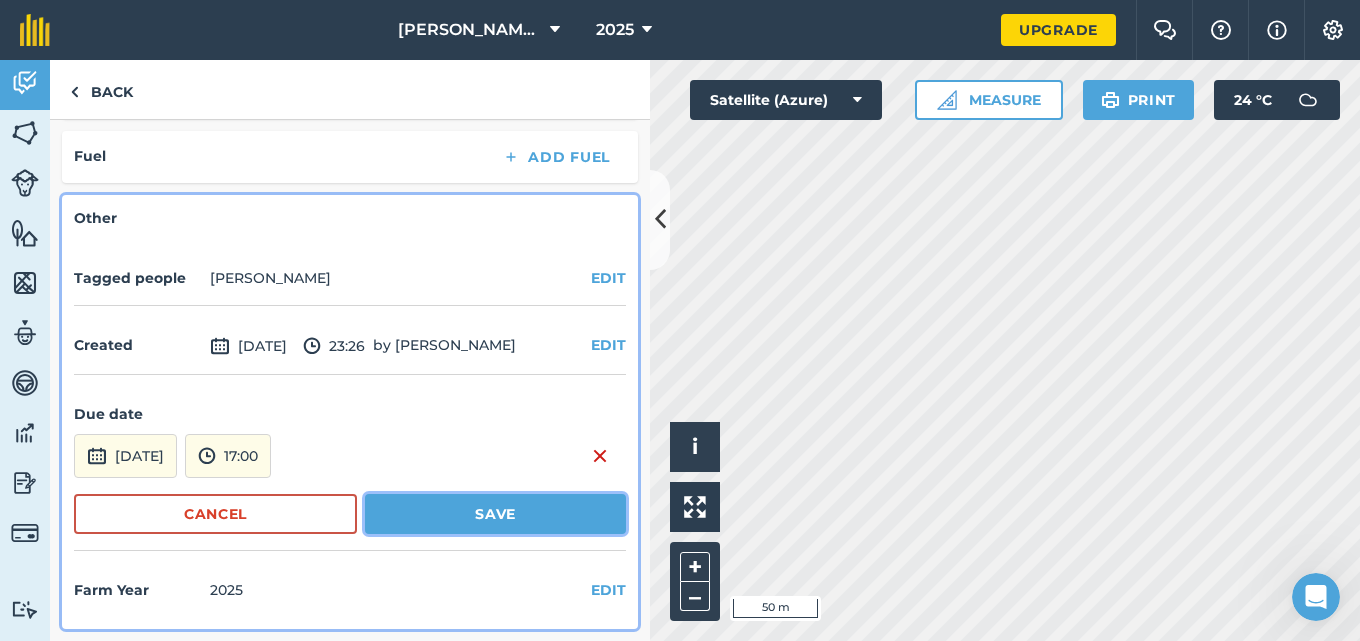 click on "Save" at bounding box center (495, 514) 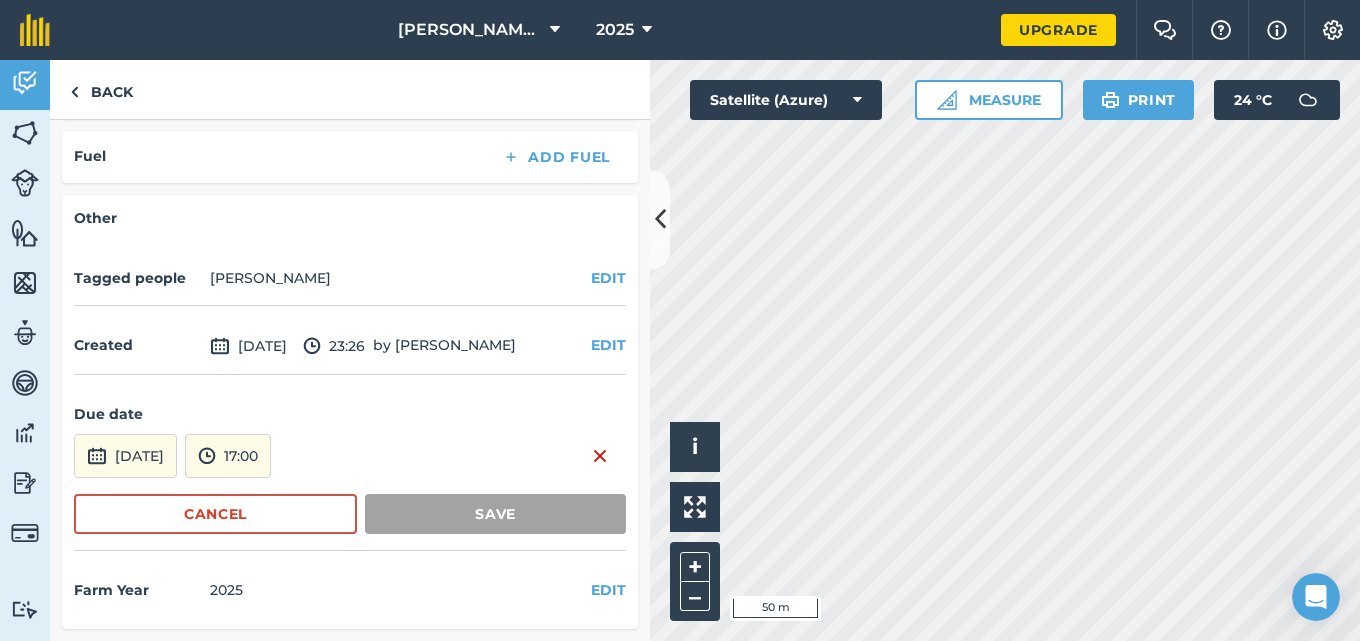scroll, scrollTop: 339, scrollLeft: 0, axis: vertical 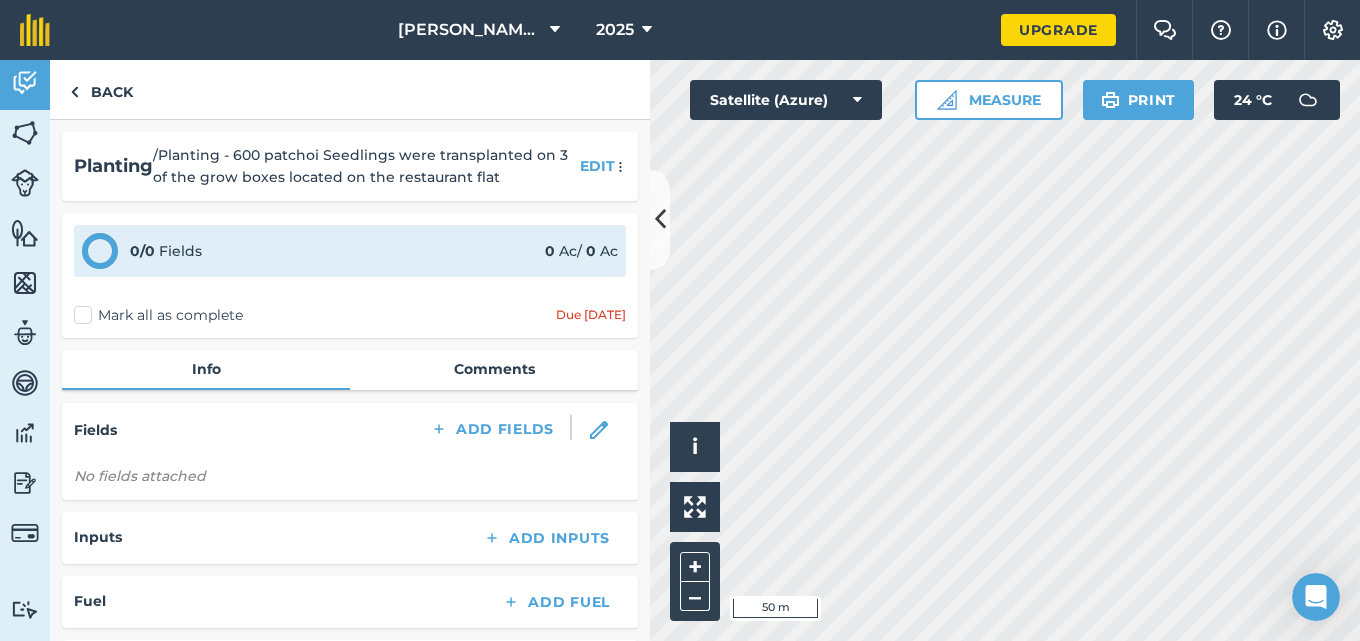 click on "Mark all as complete" at bounding box center (158, 315) 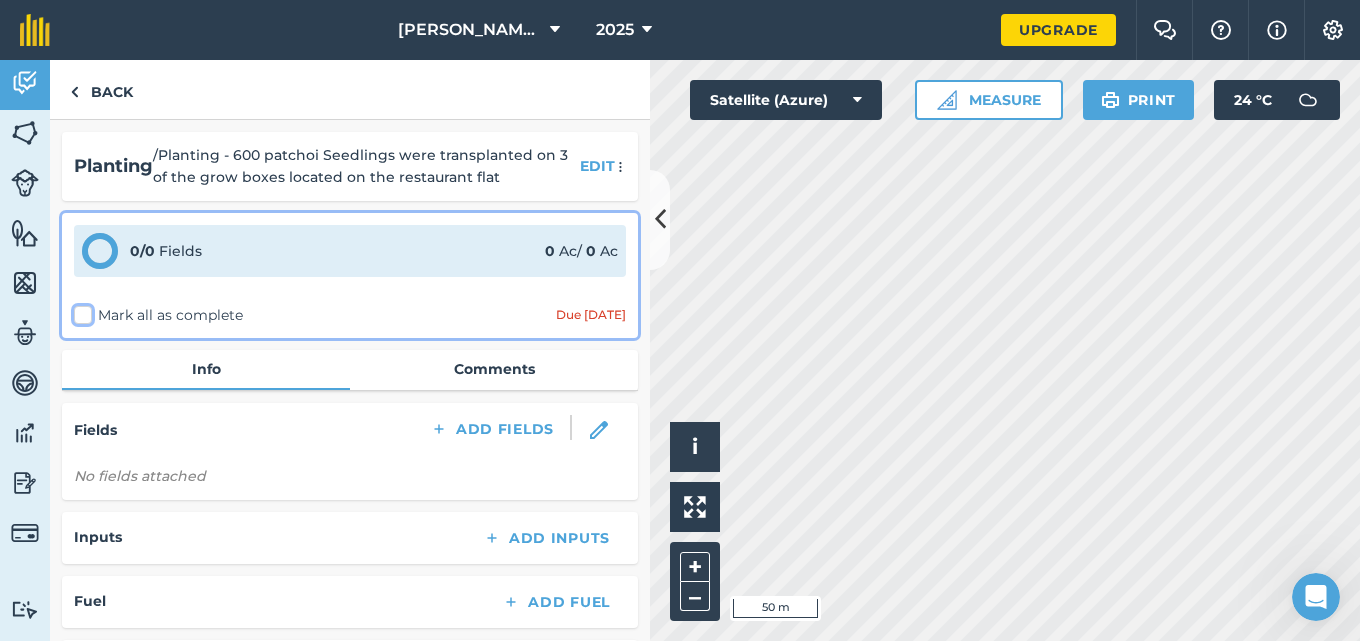click on "Mark all as complete" at bounding box center (80, 311) 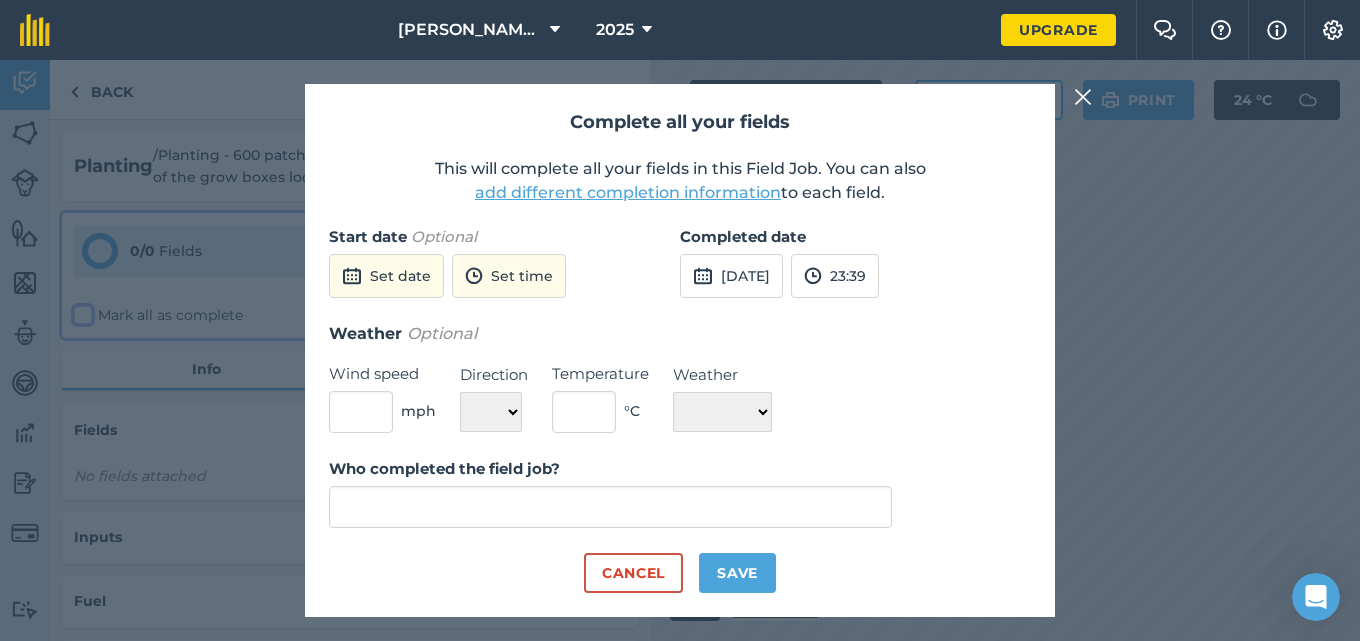 type on "[PERSON_NAME]" 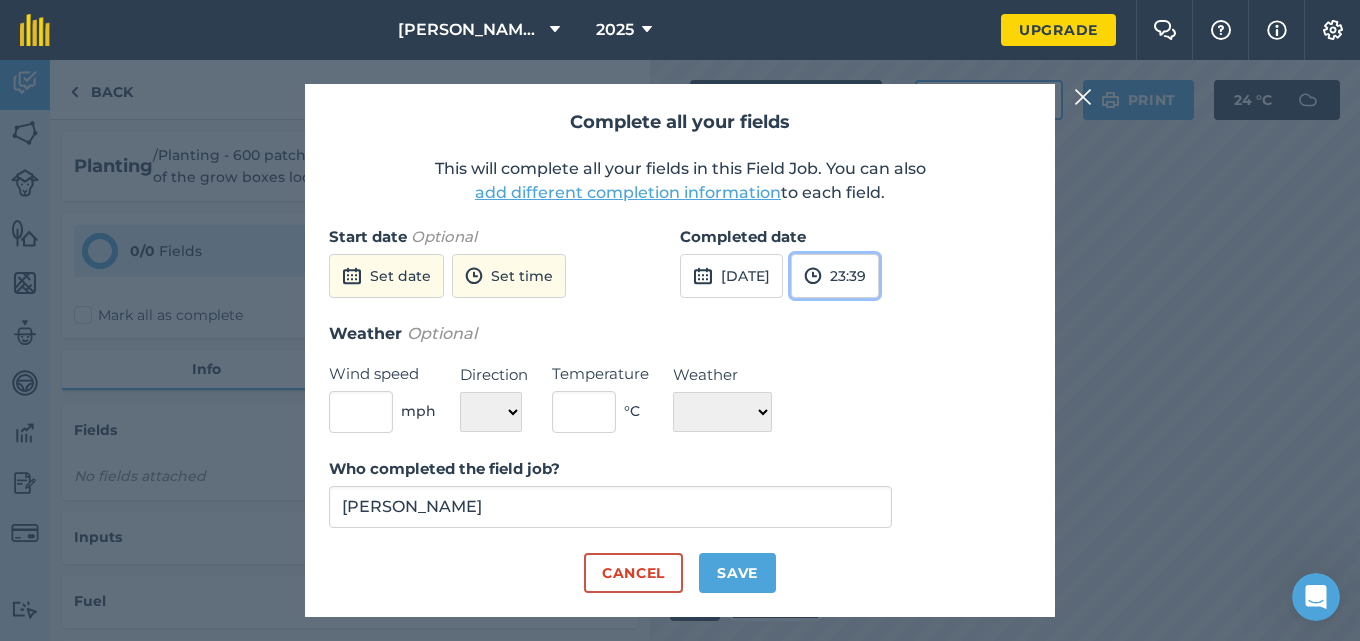 click on "23:39" at bounding box center (835, 276) 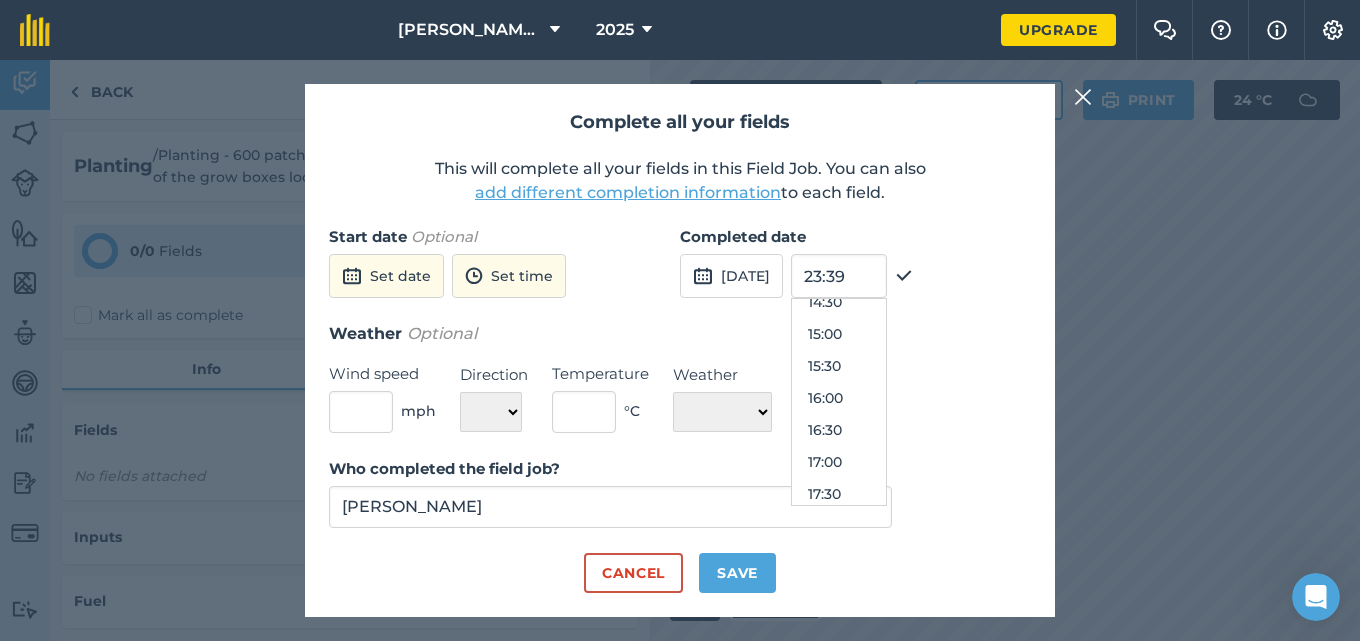 scroll, scrollTop: 950, scrollLeft: 0, axis: vertical 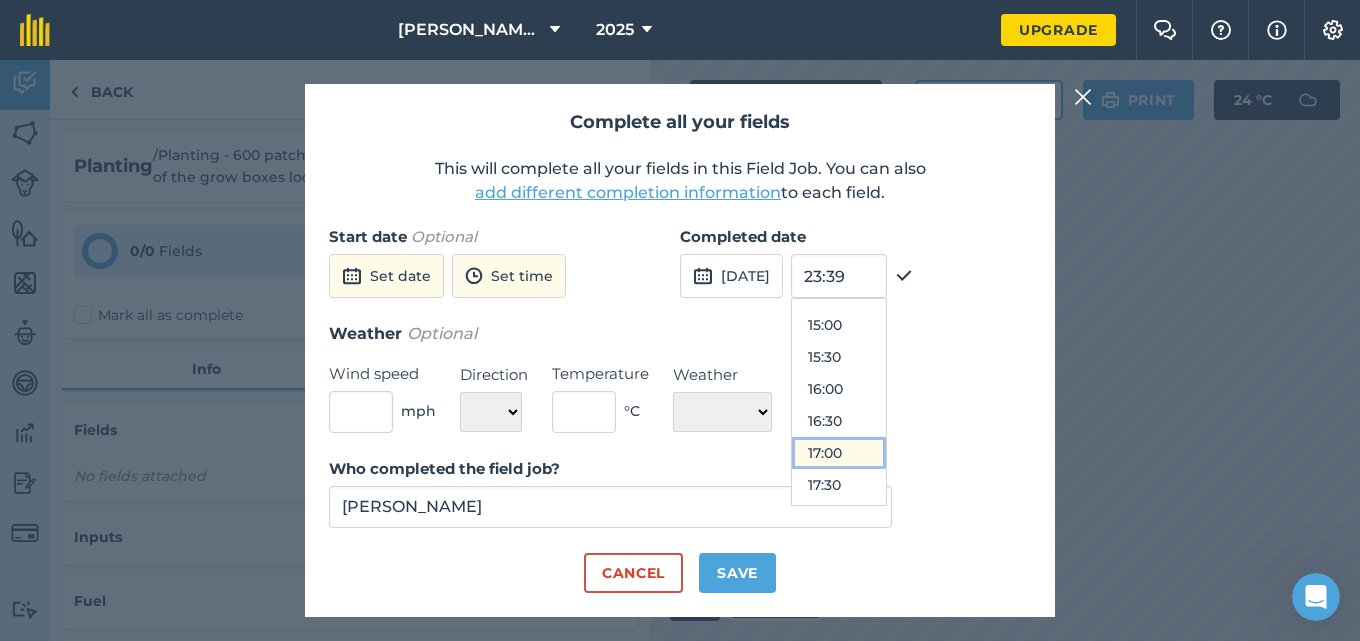 click on "17:00" at bounding box center [839, 453] 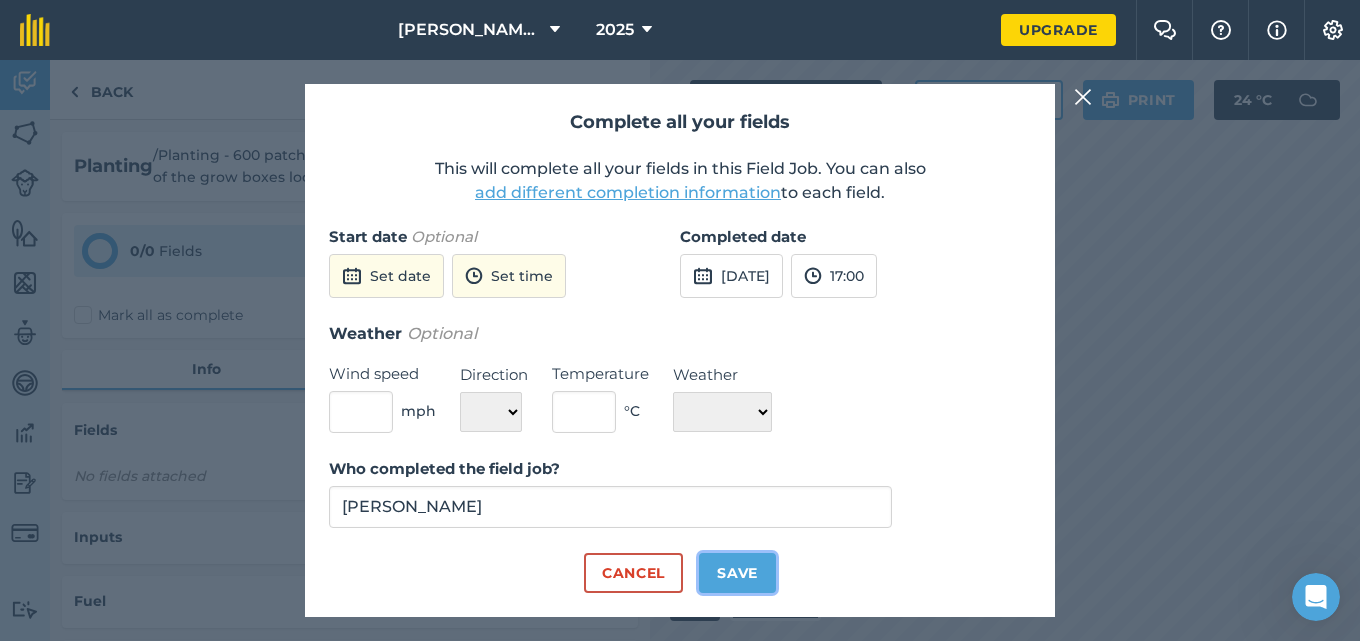 click on "Save" at bounding box center (737, 573) 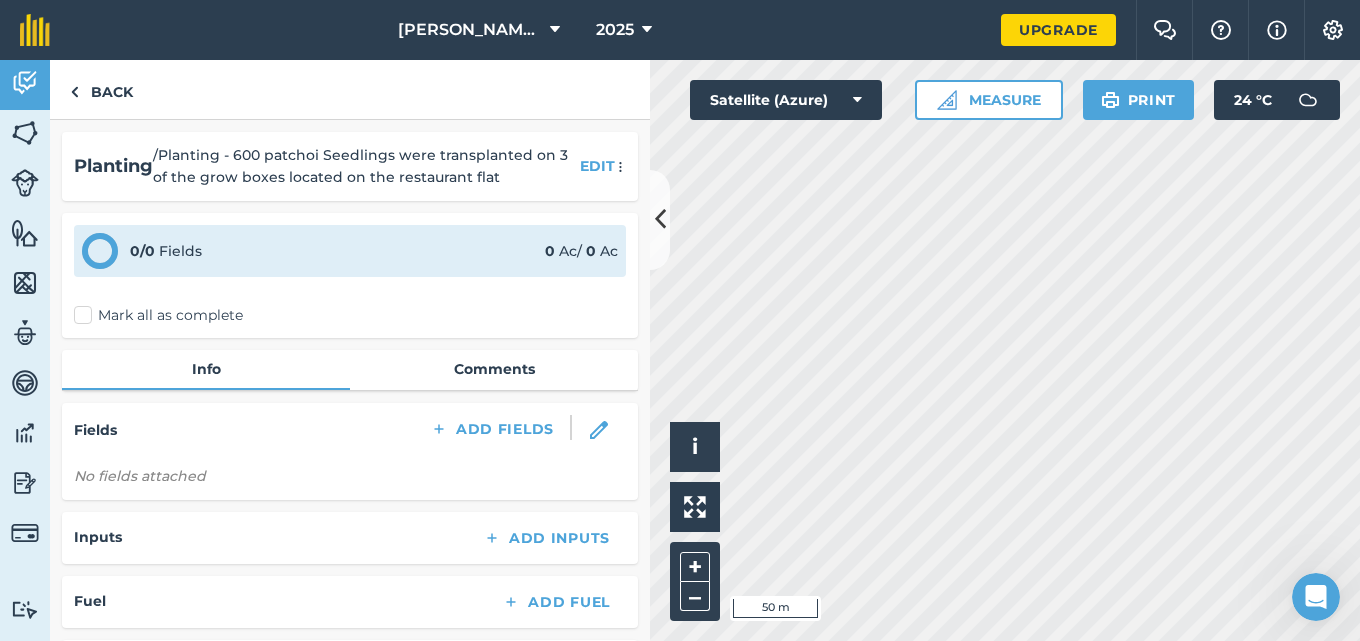 click on "Mark all as complete" at bounding box center [158, 315] 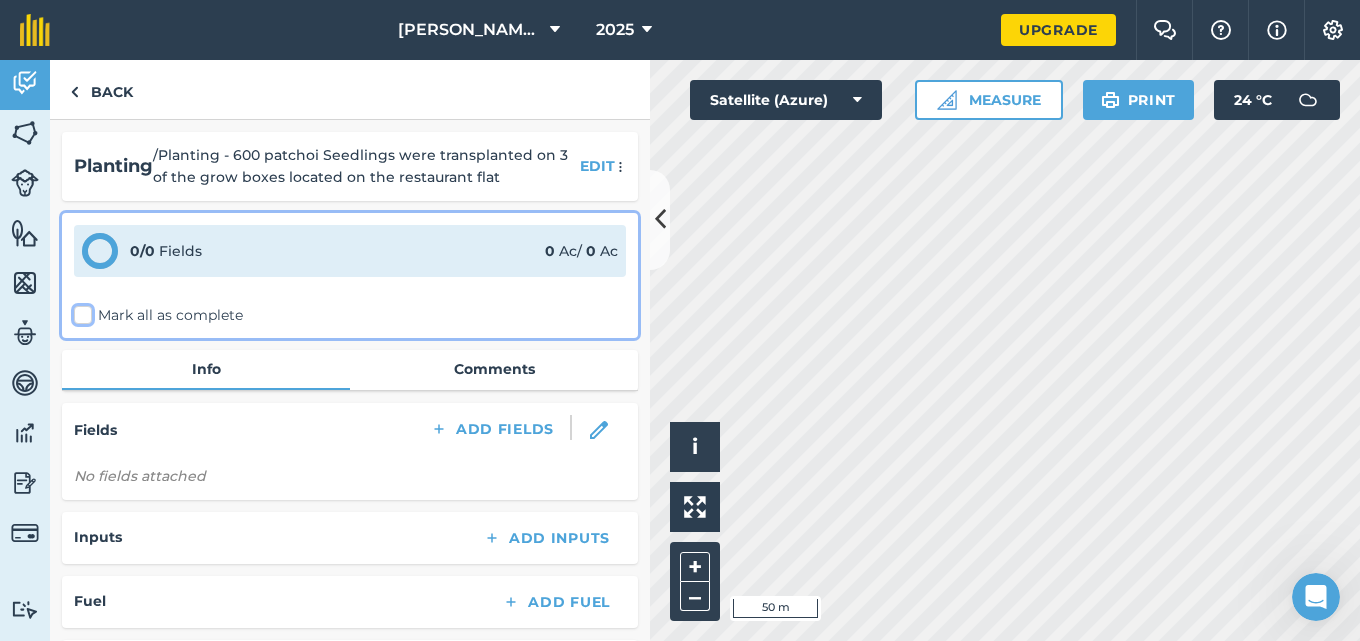 click on "Mark all as complete" at bounding box center (80, 311) 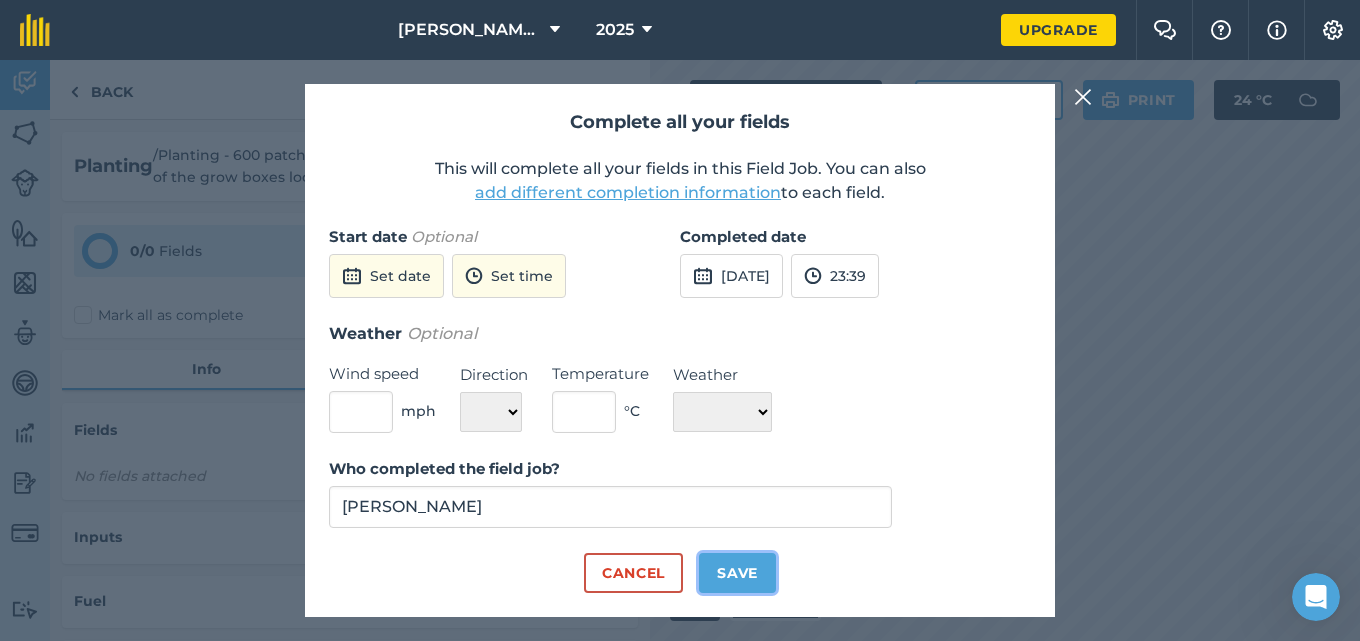 click on "Save" at bounding box center (737, 573) 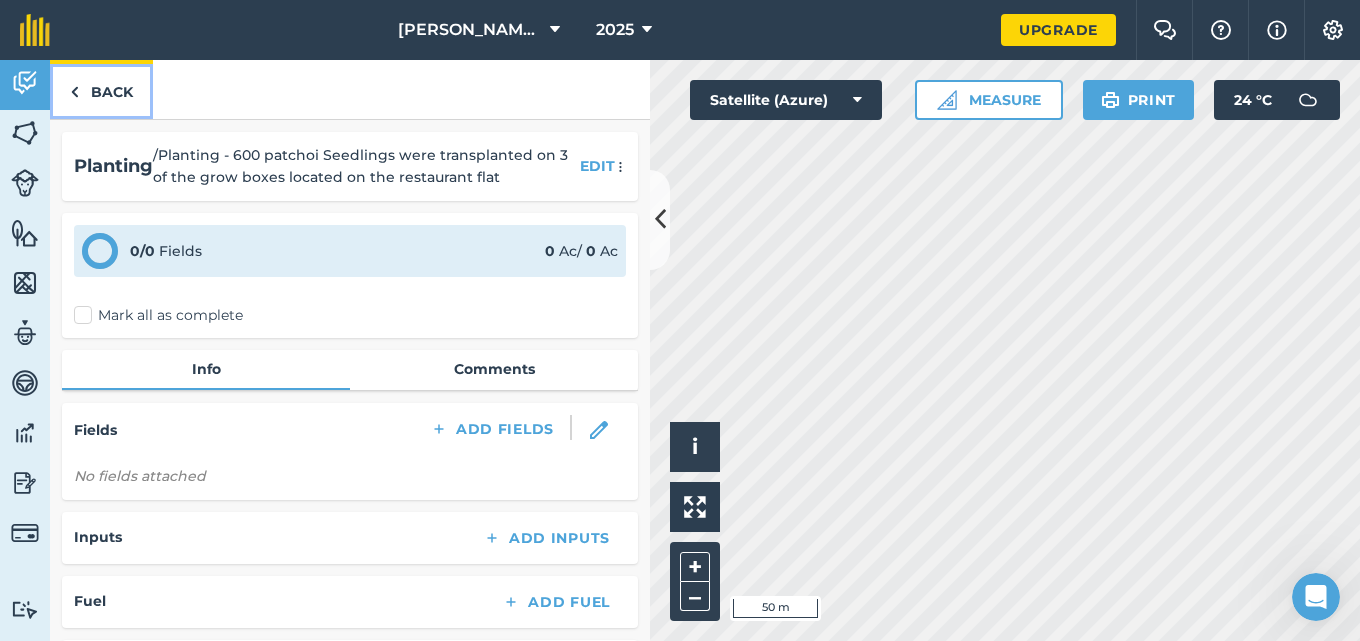 click on "Back" at bounding box center [101, 89] 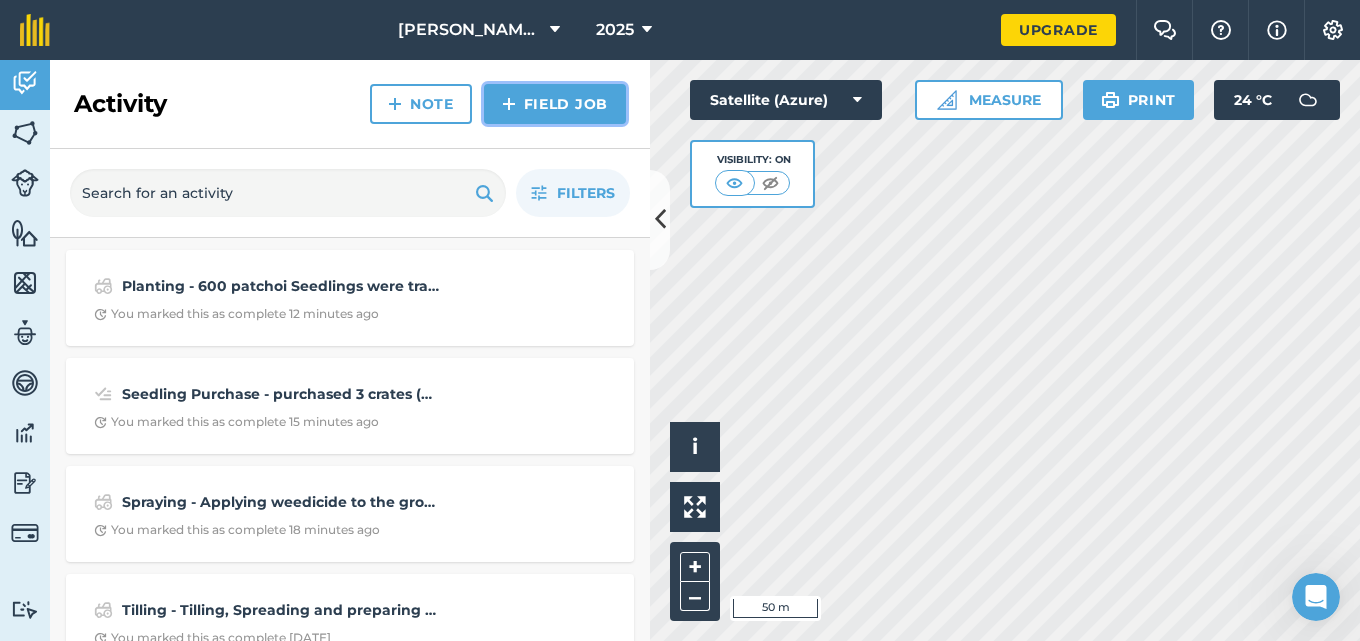 click on "Field Job" at bounding box center (555, 104) 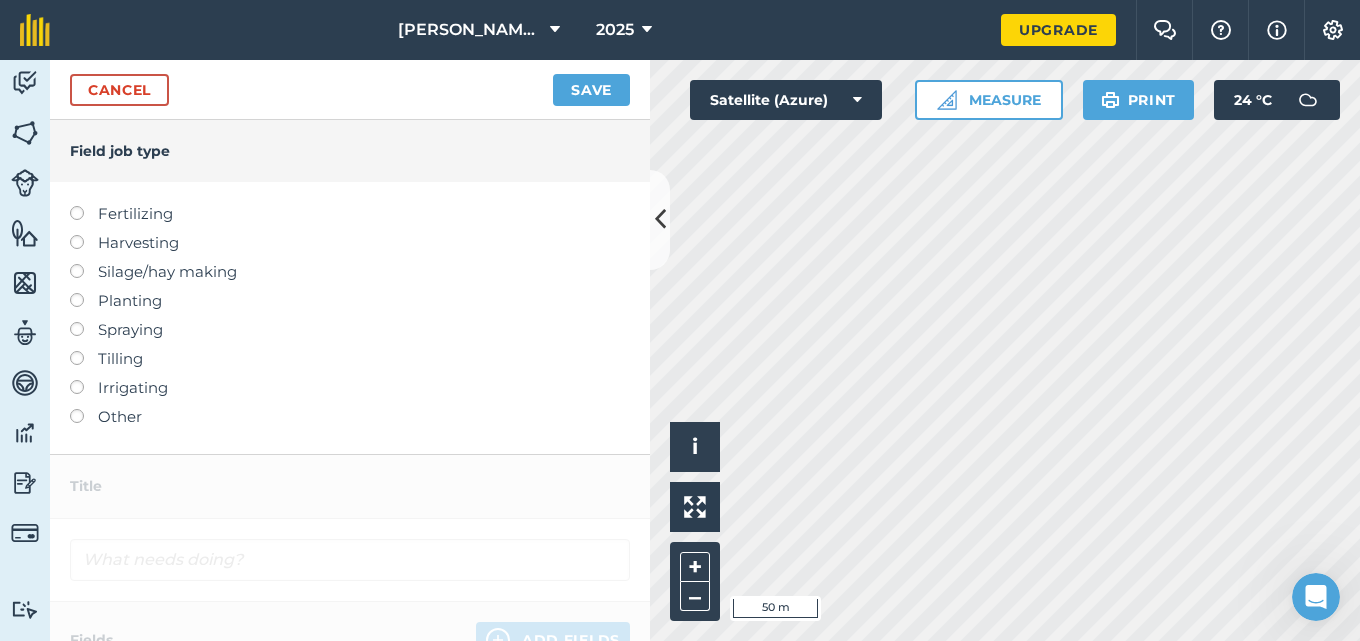 click at bounding box center (84, 322) 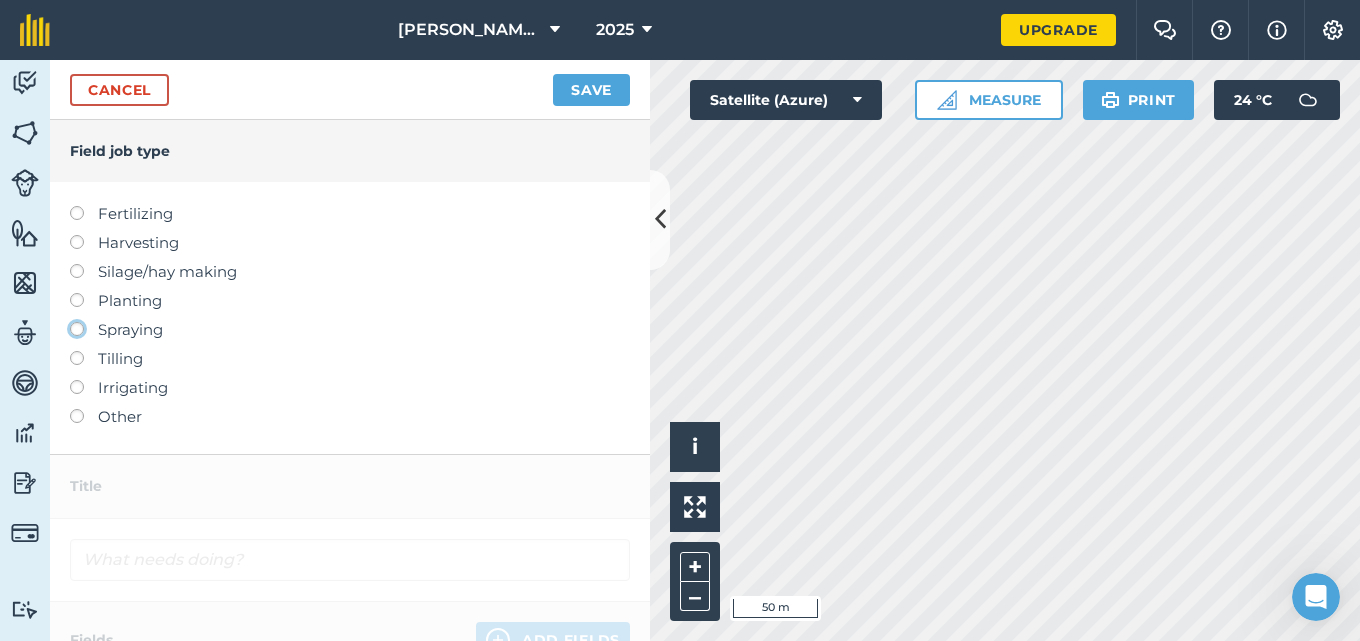 click on "Spraying" at bounding box center (-9943, 328) 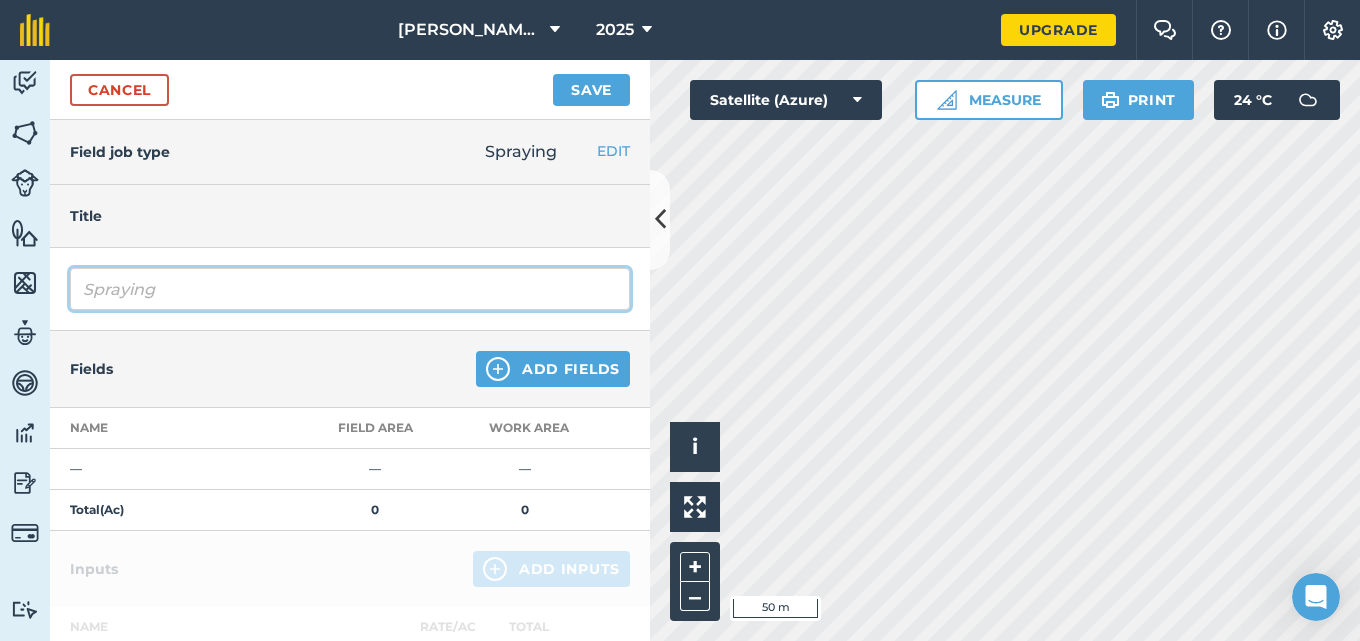 click on "Spraying" at bounding box center [350, 289] 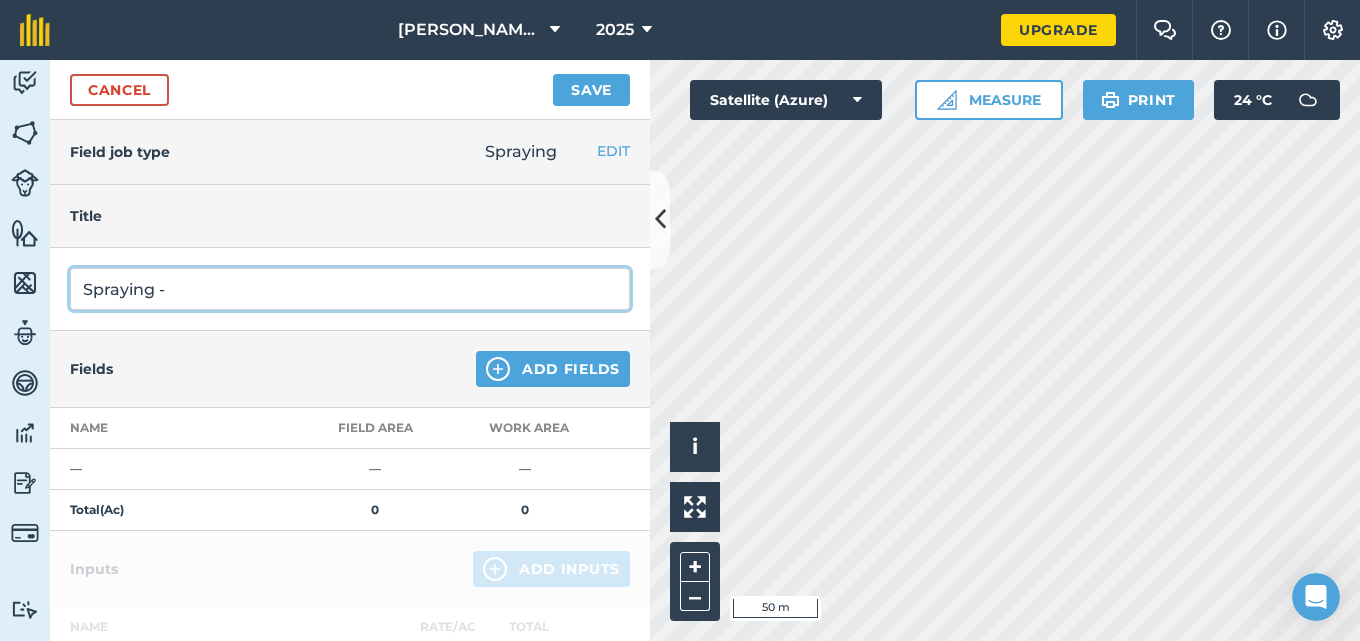 click on "Spraying -" at bounding box center (350, 289) 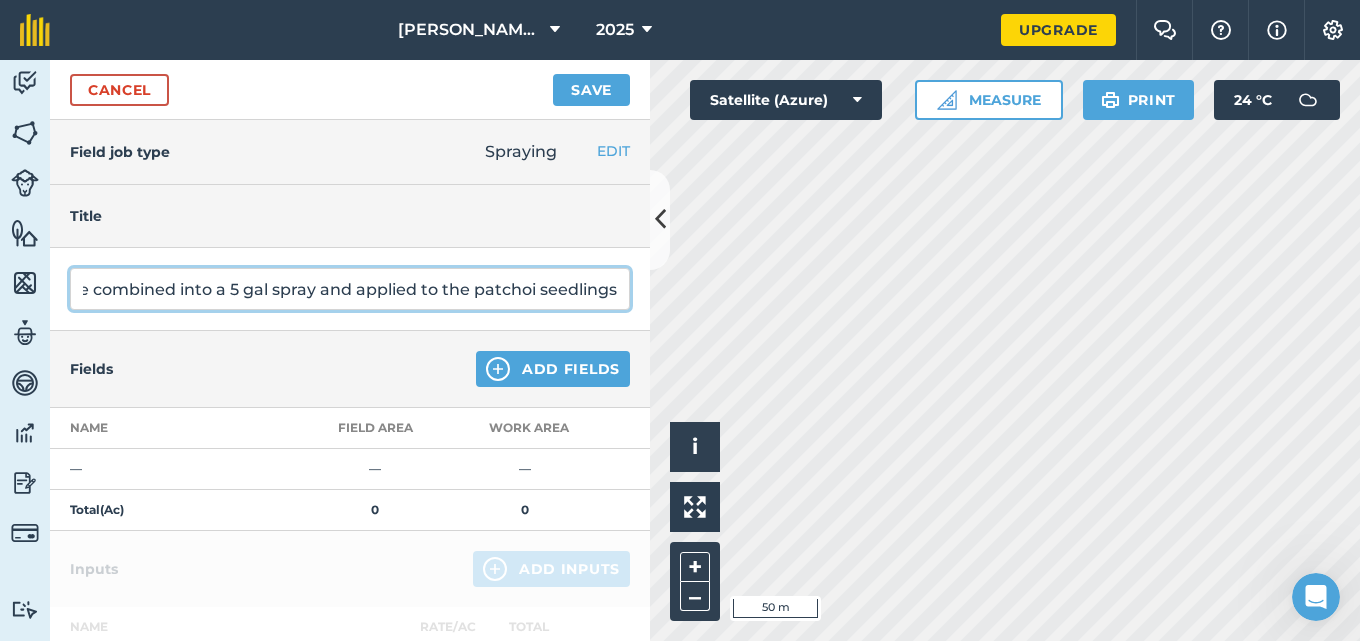 scroll, scrollTop: 0, scrollLeft: 497, axis: horizontal 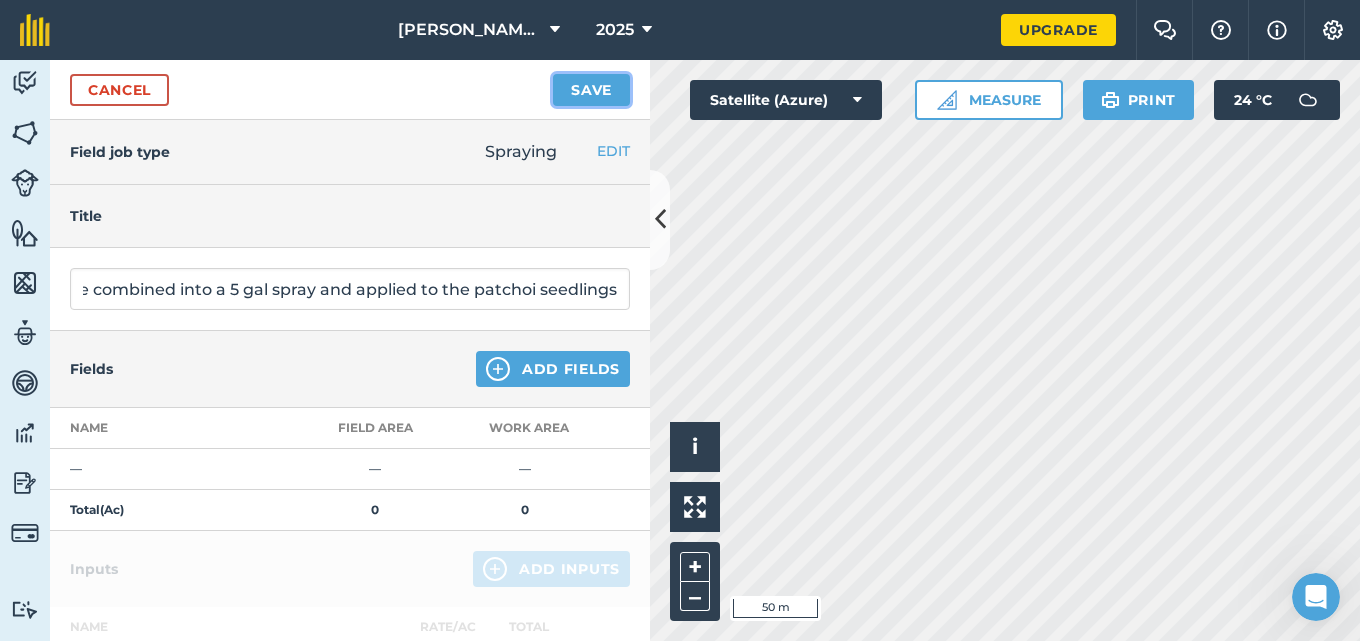 click on "Save" at bounding box center (591, 90) 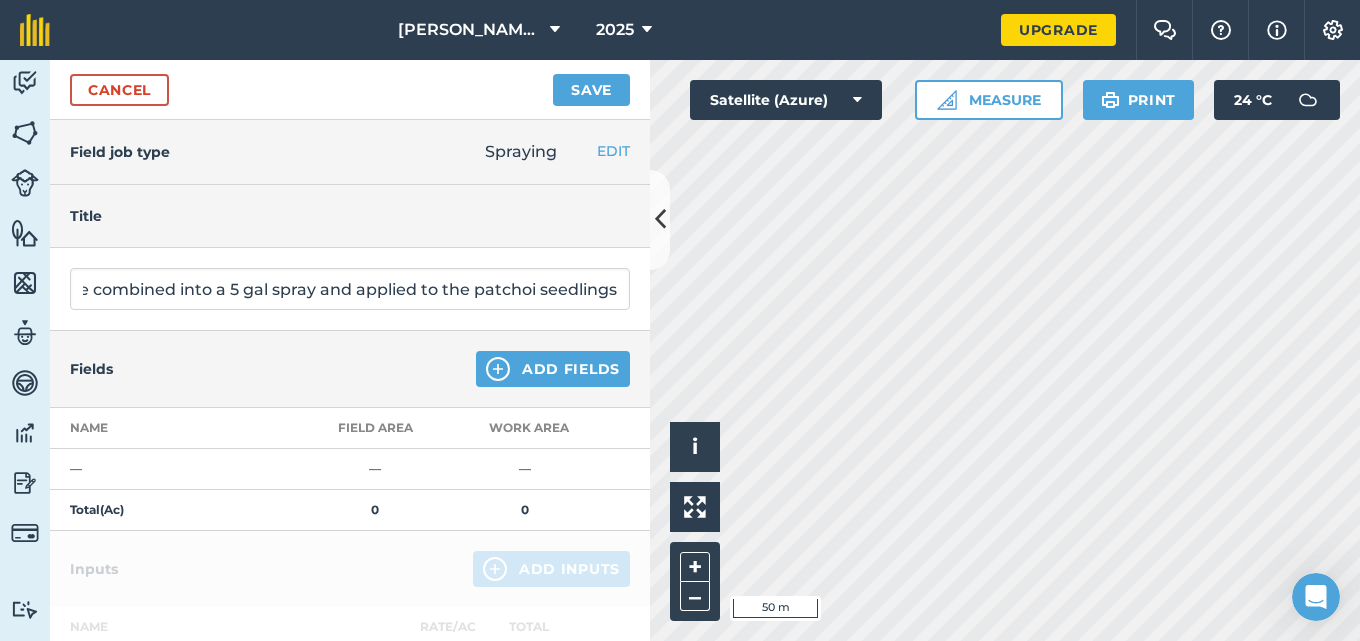 scroll, scrollTop: 0, scrollLeft: 0, axis: both 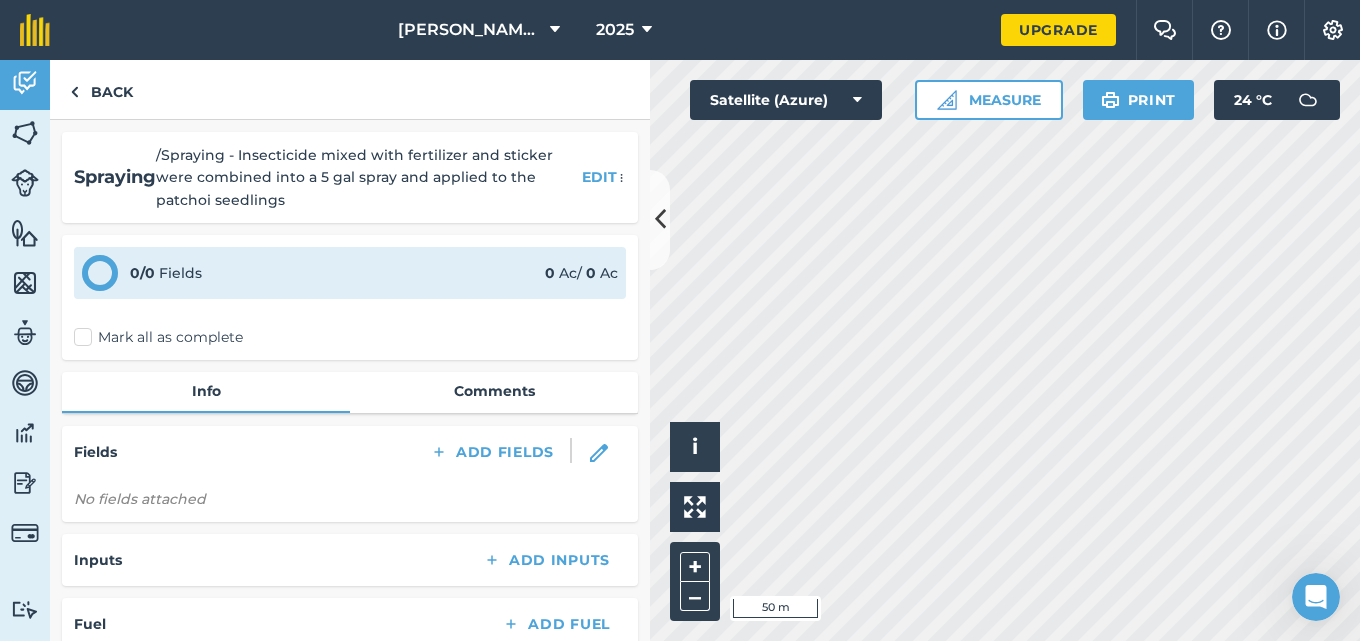 click on "Mark all as complete" at bounding box center [158, 337] 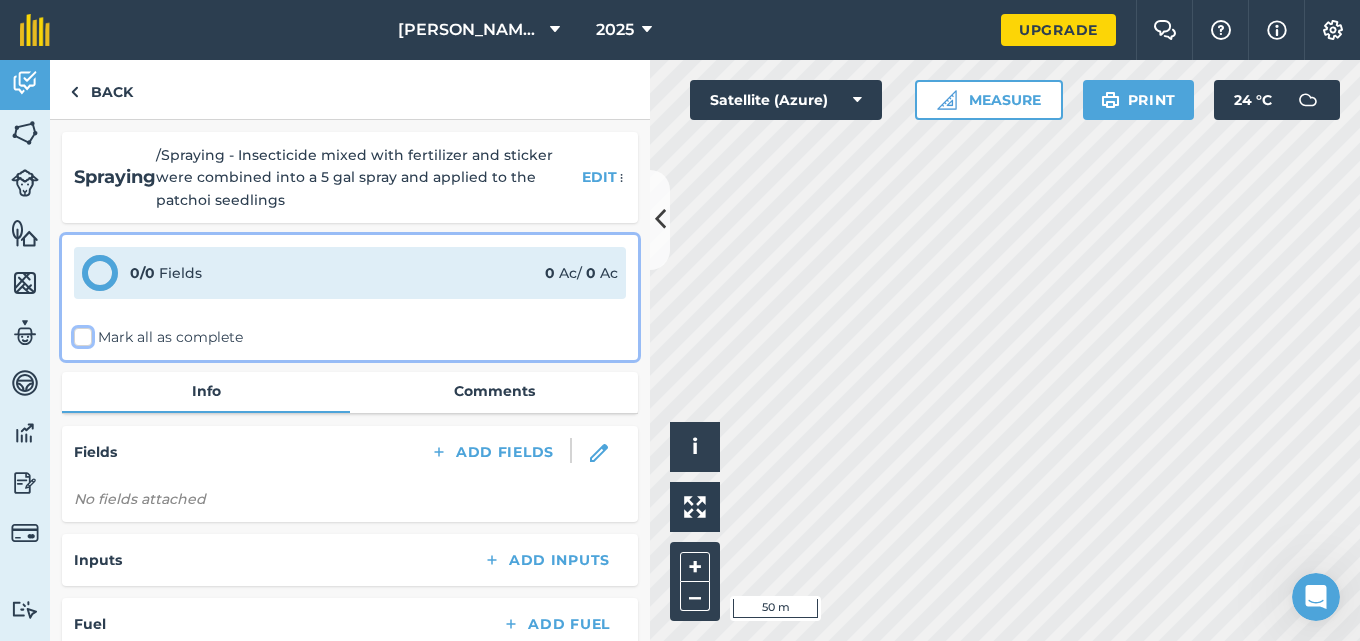 click on "Mark all as complete" at bounding box center [80, 333] 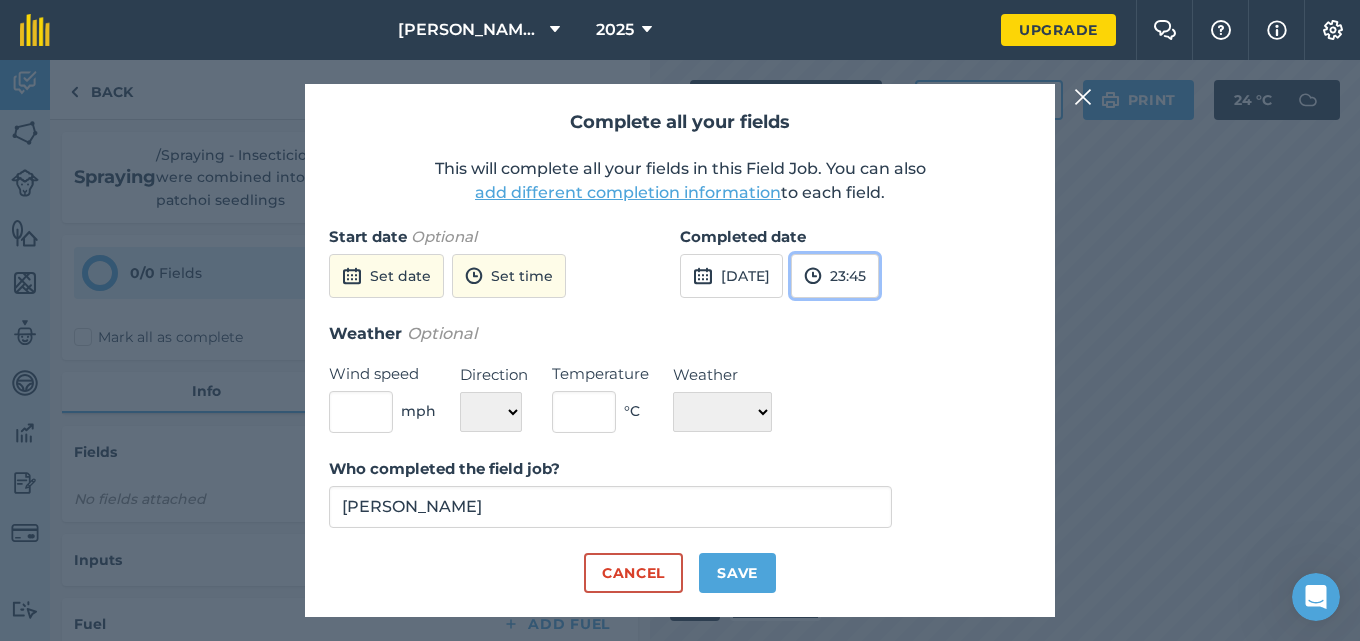 click on "23:45" at bounding box center (835, 276) 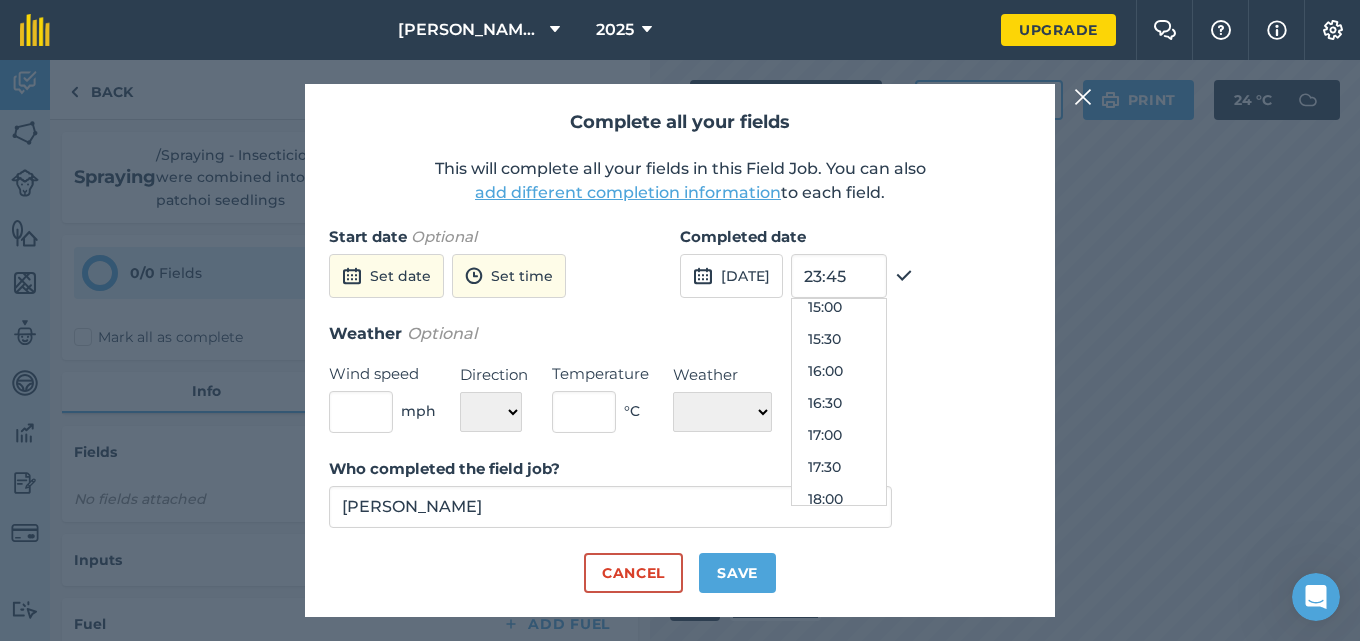 scroll, scrollTop: 995, scrollLeft: 0, axis: vertical 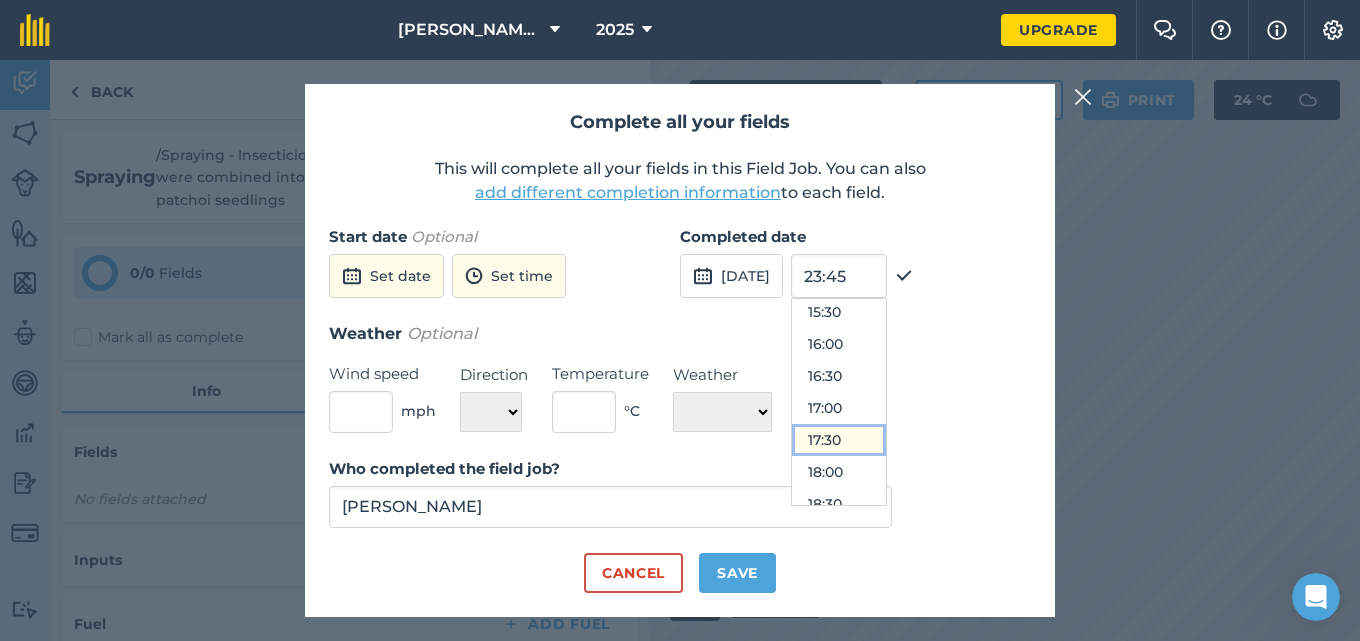 click on "17:30" at bounding box center (839, 440) 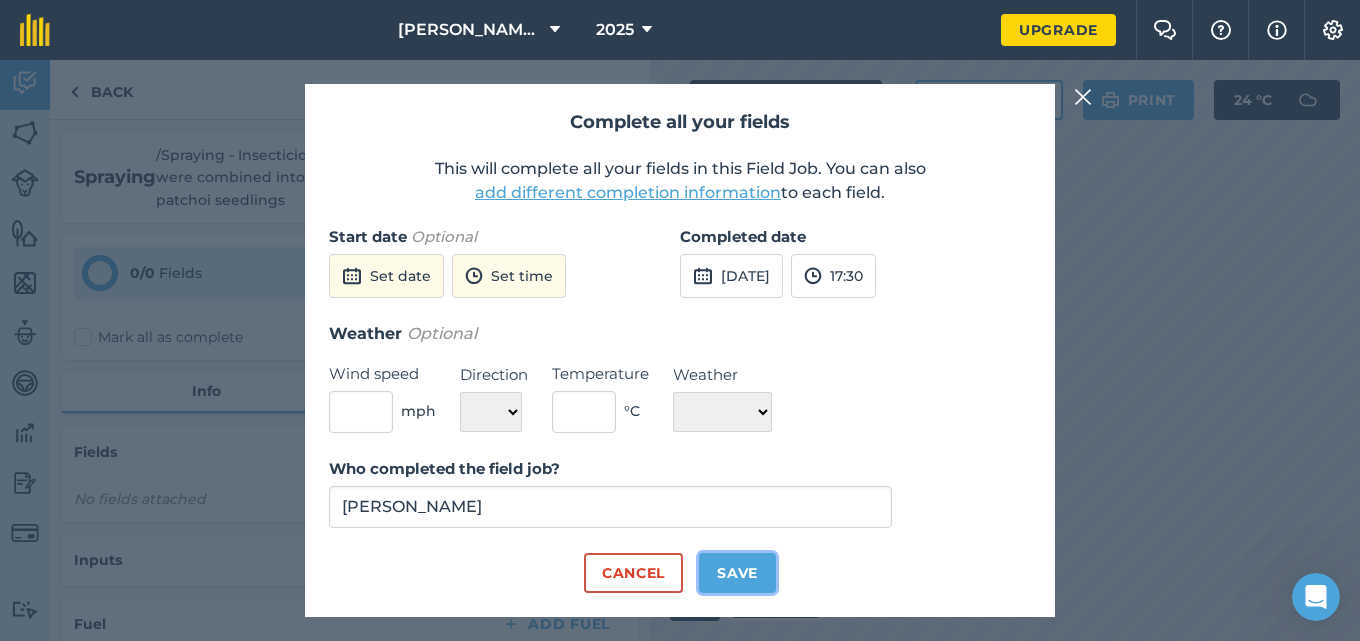 click on "Save" at bounding box center (737, 573) 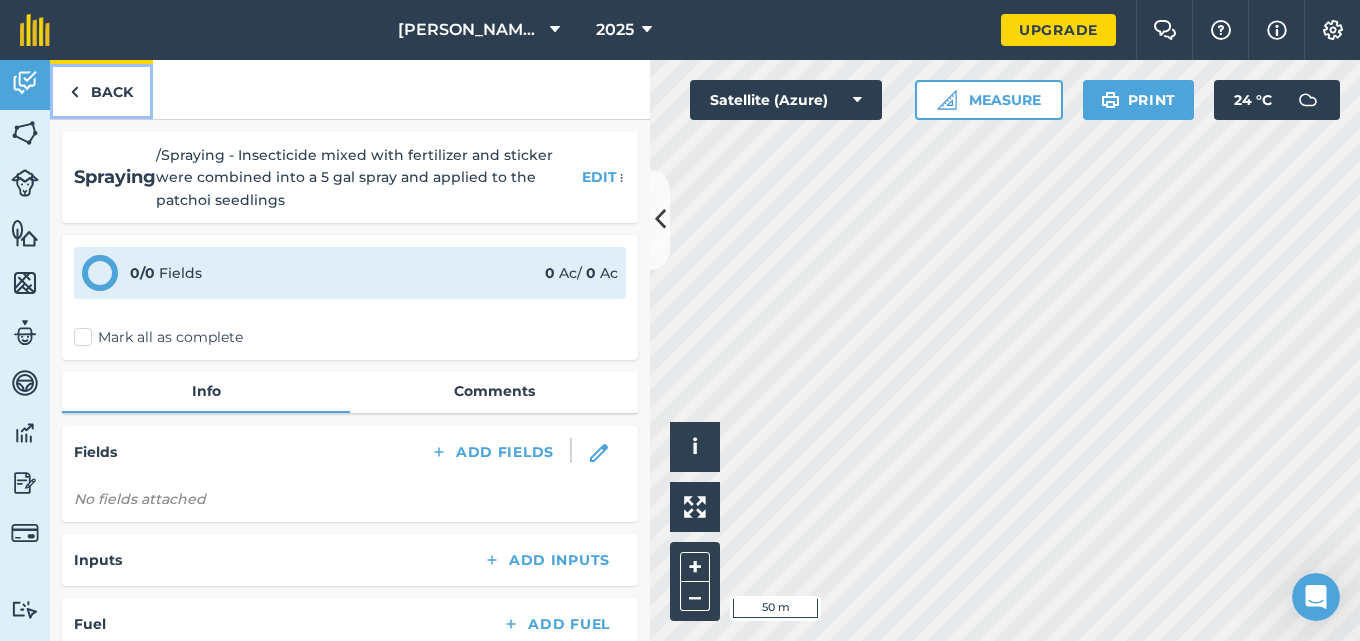 click on "Back" at bounding box center (101, 89) 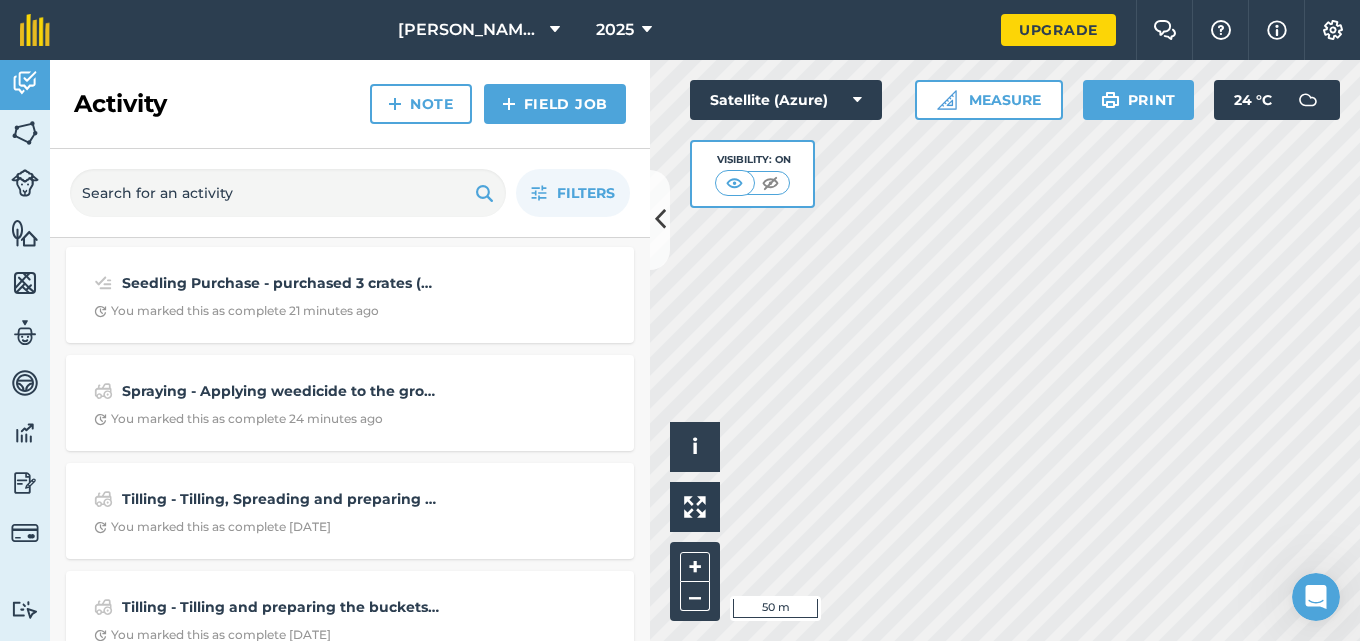 scroll, scrollTop: 0, scrollLeft: 0, axis: both 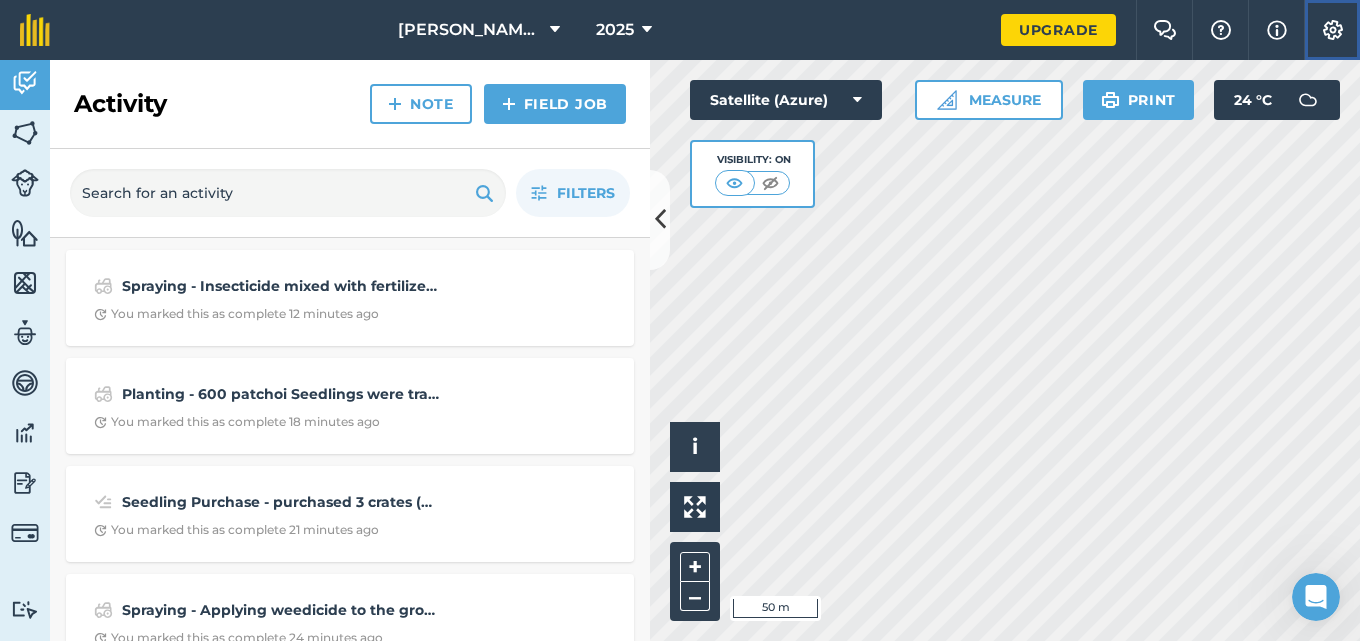 click on "Settings" at bounding box center [1332, 30] 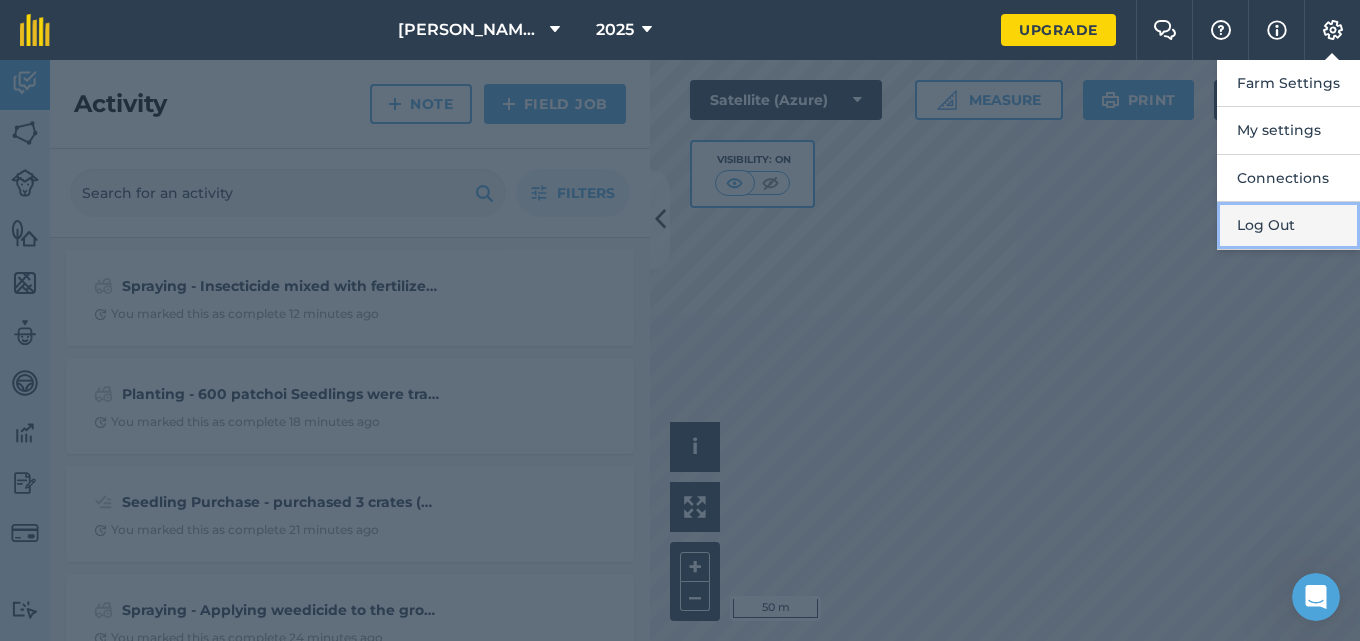 click on "Log Out" at bounding box center [1288, 225] 